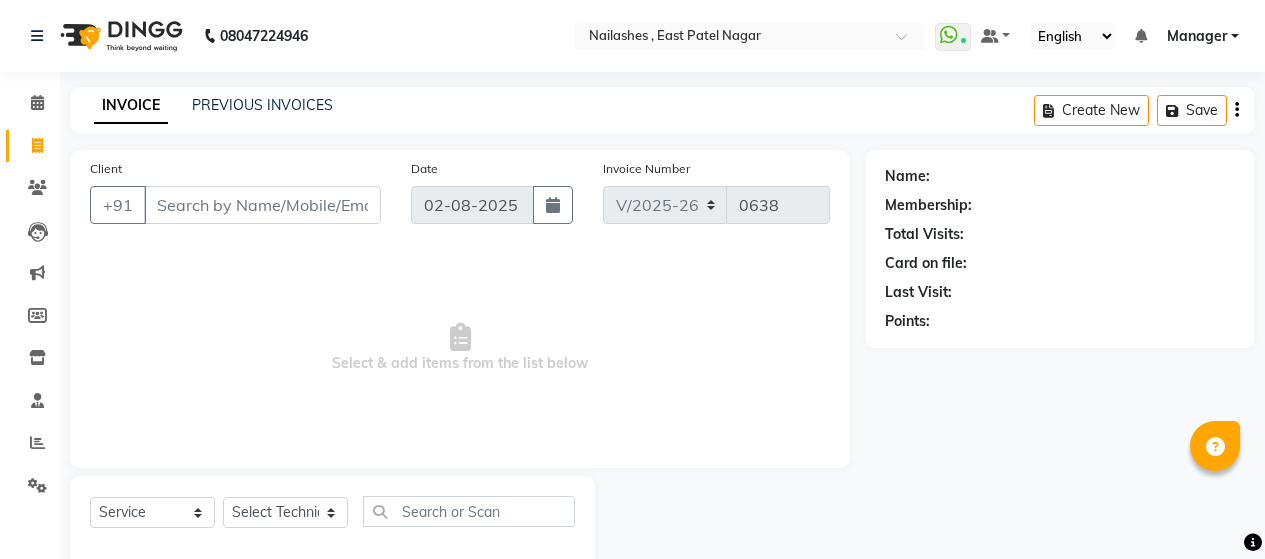 select on "3836" 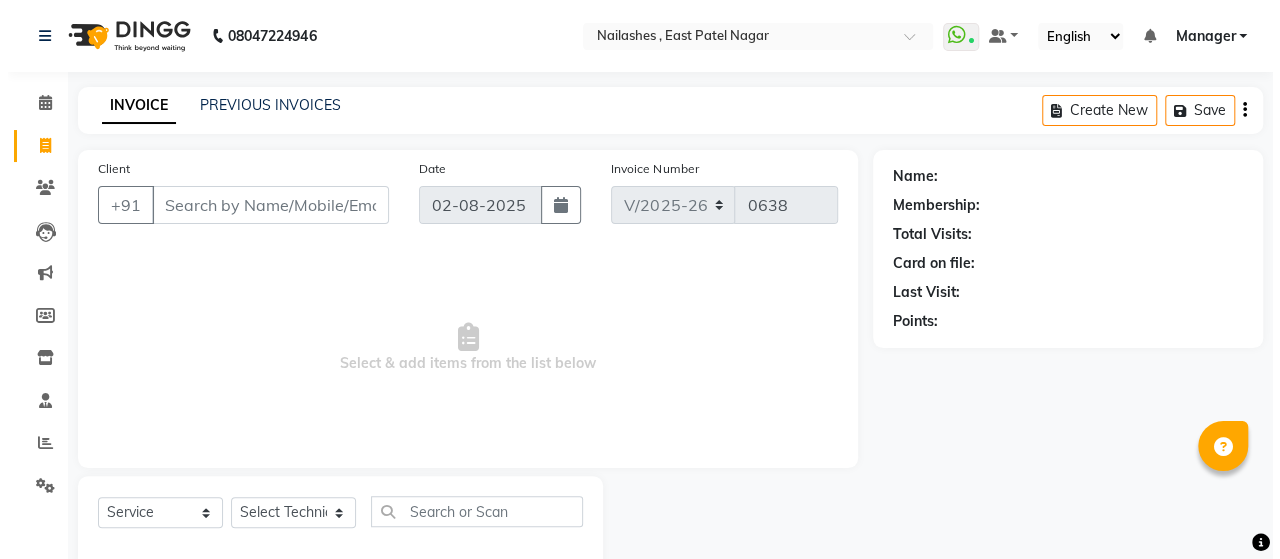 scroll, scrollTop: 0, scrollLeft: 0, axis: both 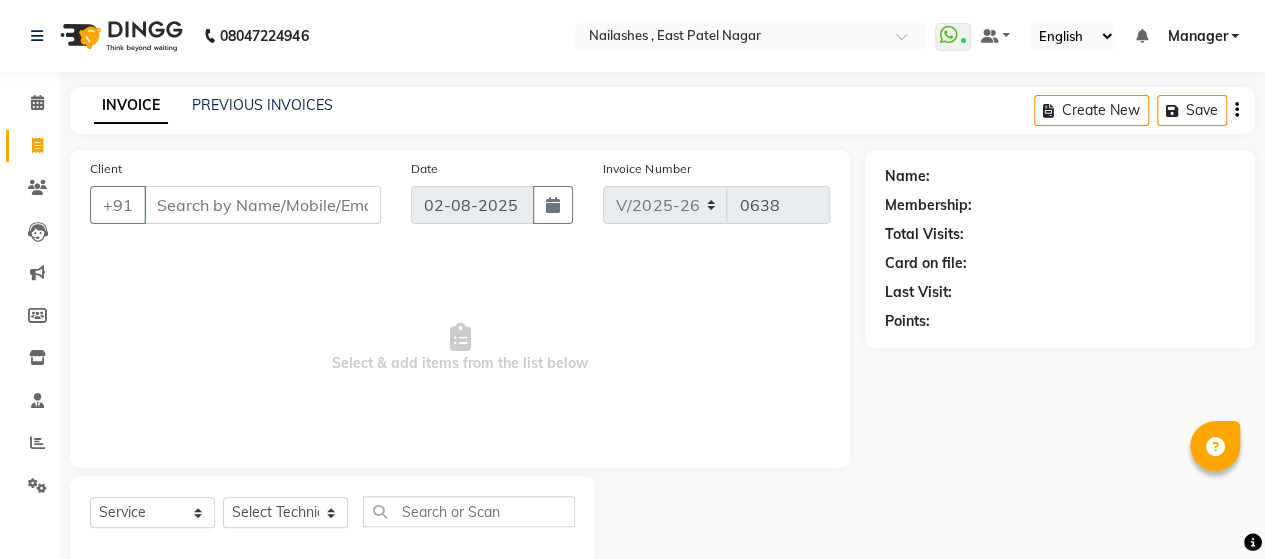 drag, startPoint x: 0, startPoint y: 0, endPoint x: 253, endPoint y: 199, distance: 321.88507 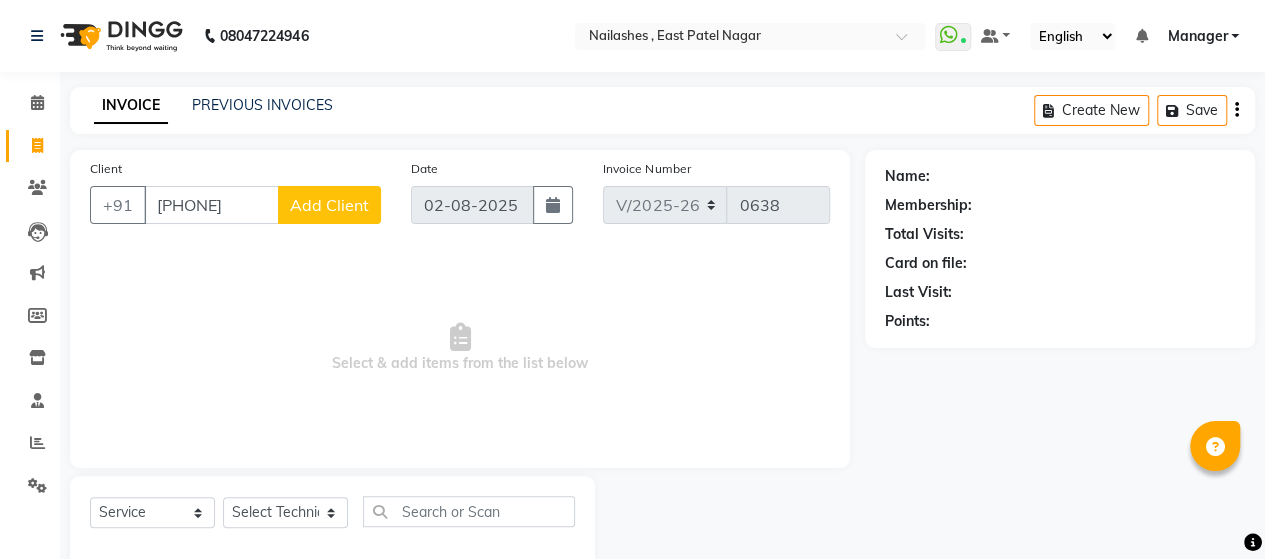 type on "[PHONE]" 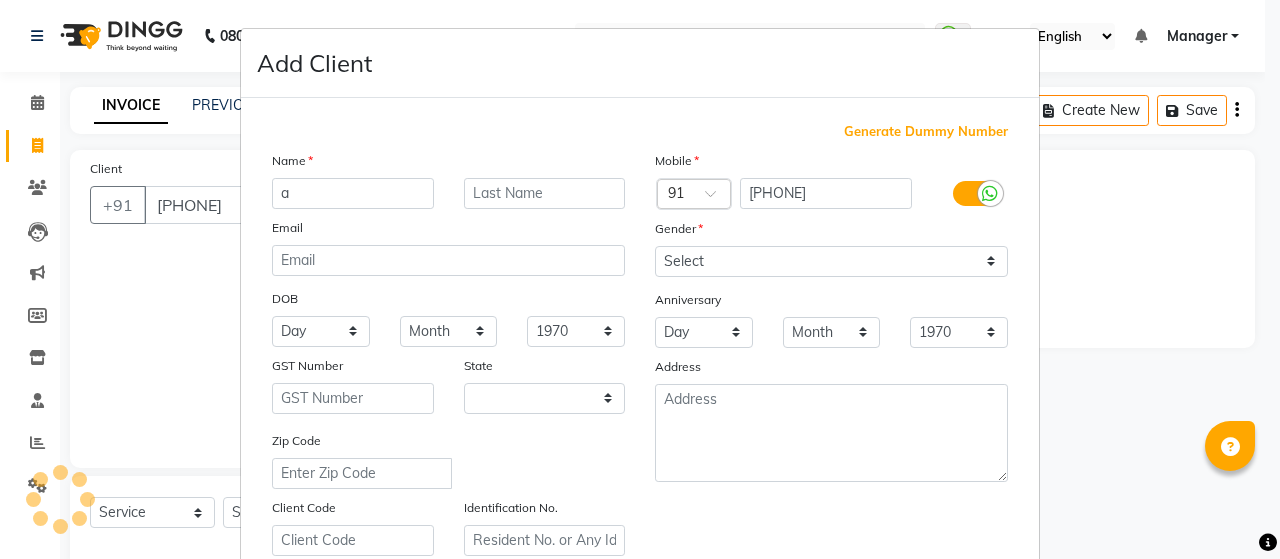 type on "aa" 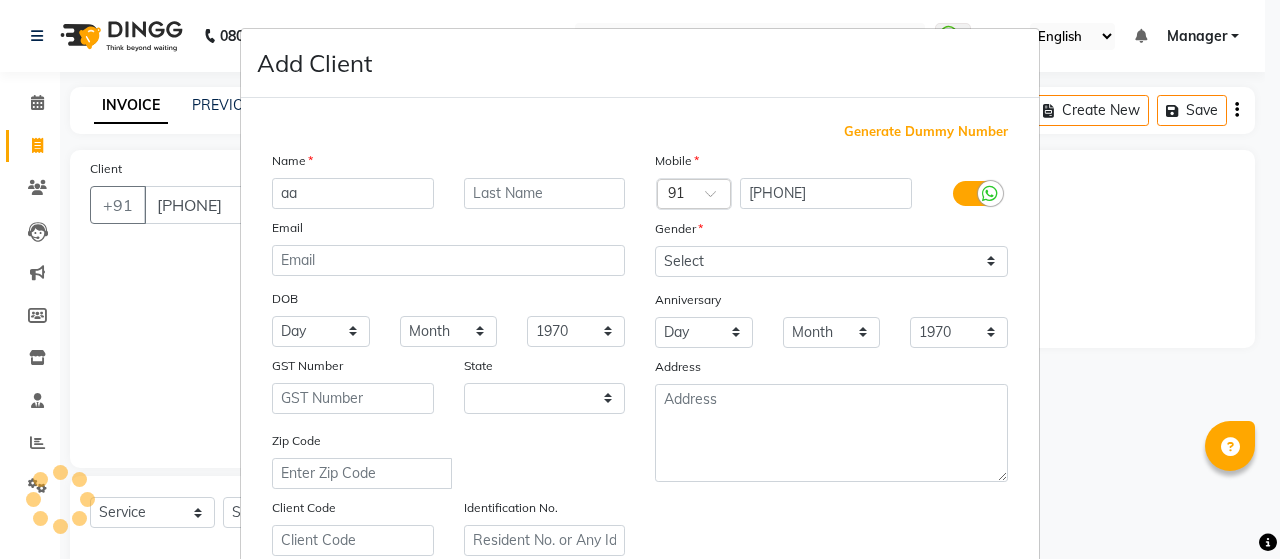 select on "21" 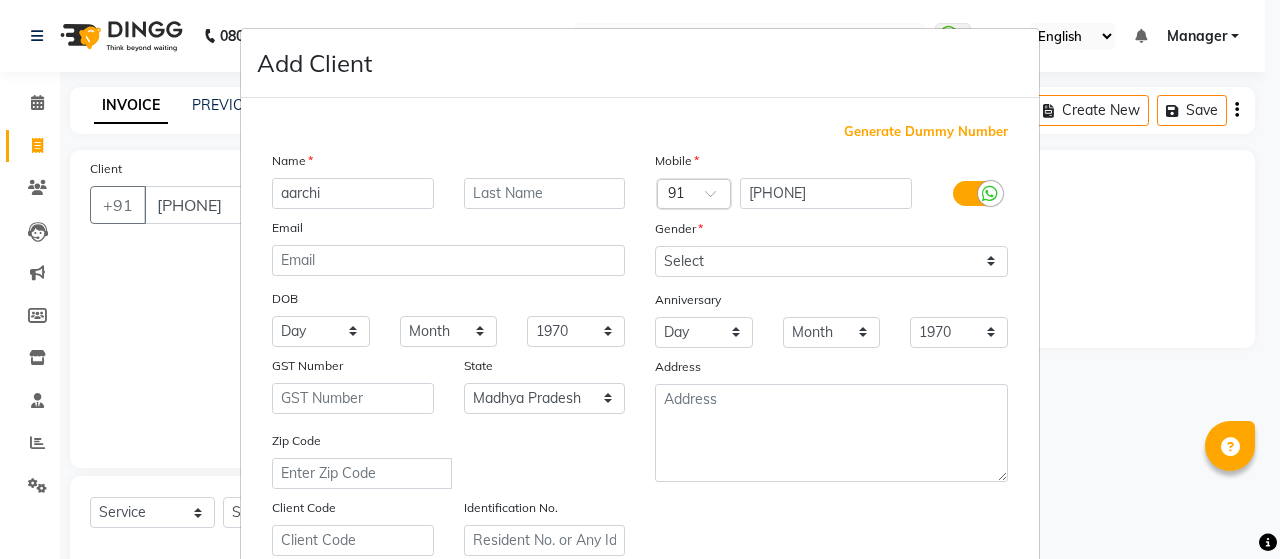 type on "aarchi" 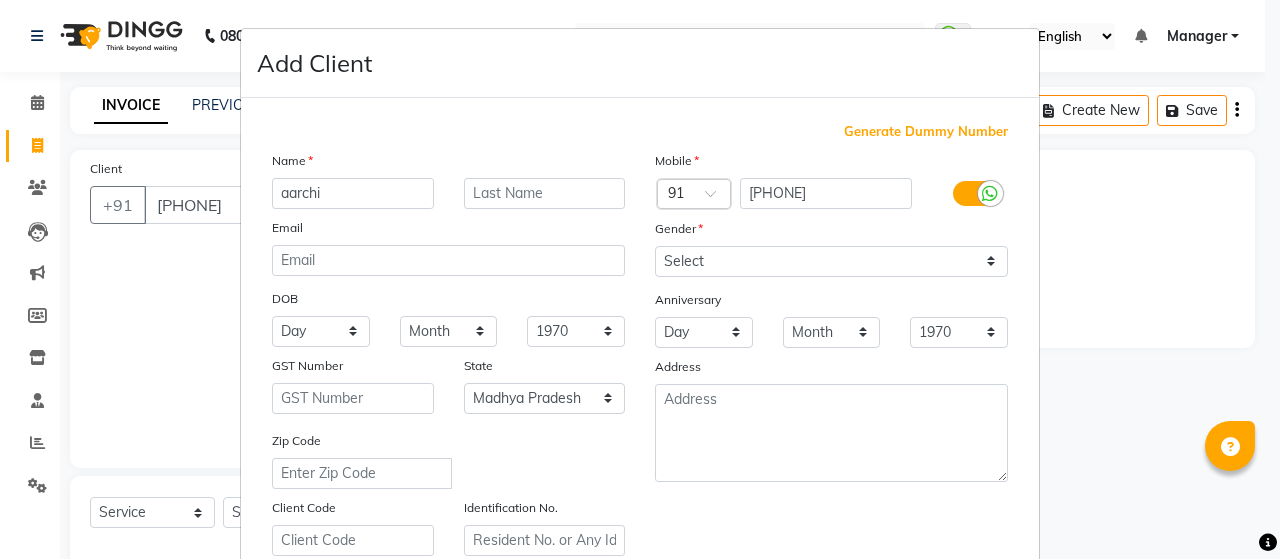 drag, startPoint x: 722, startPoint y: 231, endPoint x: 725, endPoint y: 252, distance: 21.213203 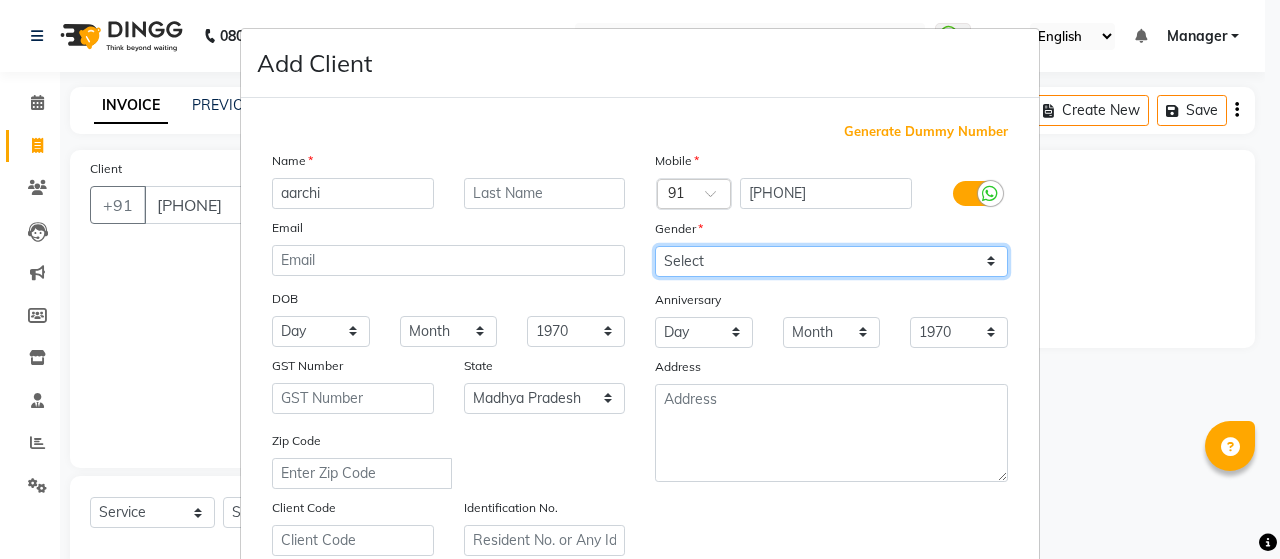 click on "Select Male Female Other Prefer Not To Say" at bounding box center (831, 261) 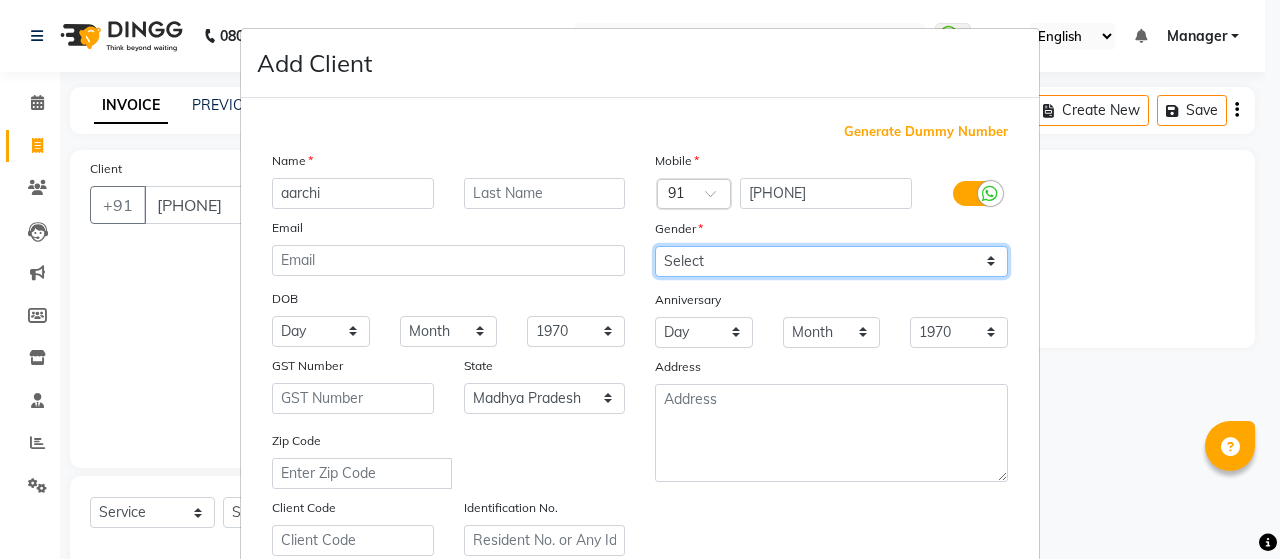 select on "female" 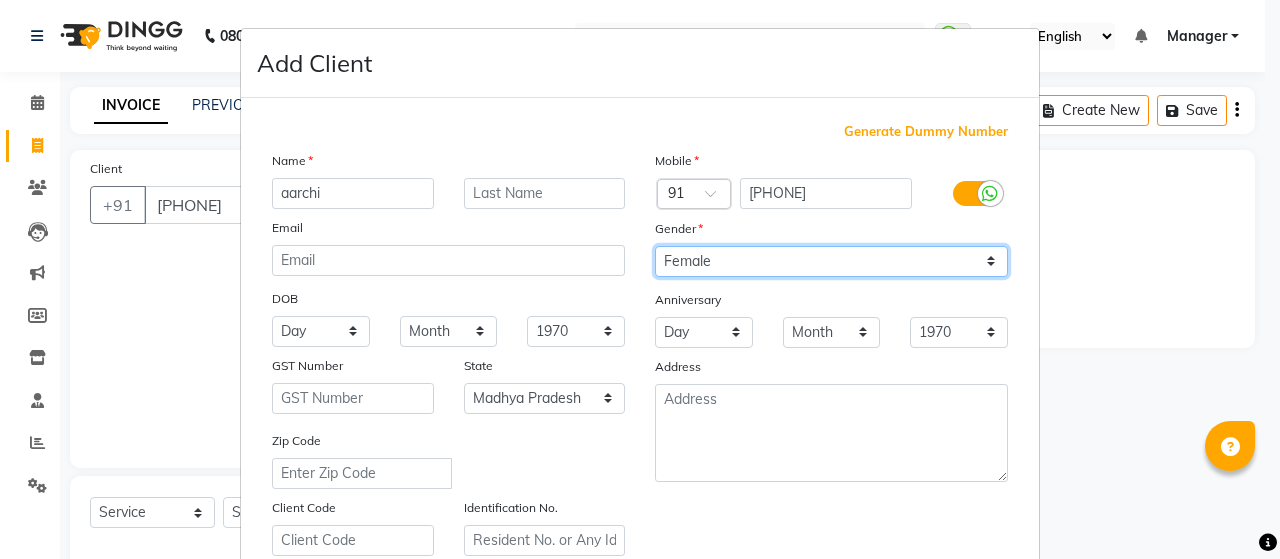 click on "Select Male Female Other Prefer Not To Say" at bounding box center (831, 261) 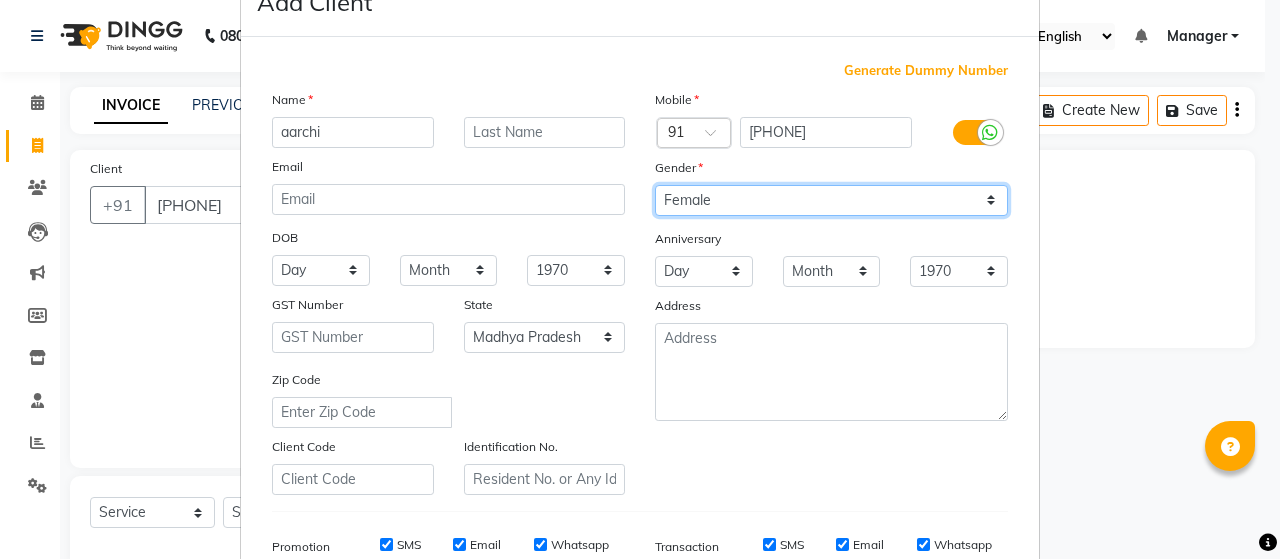 scroll, scrollTop: 64, scrollLeft: 0, axis: vertical 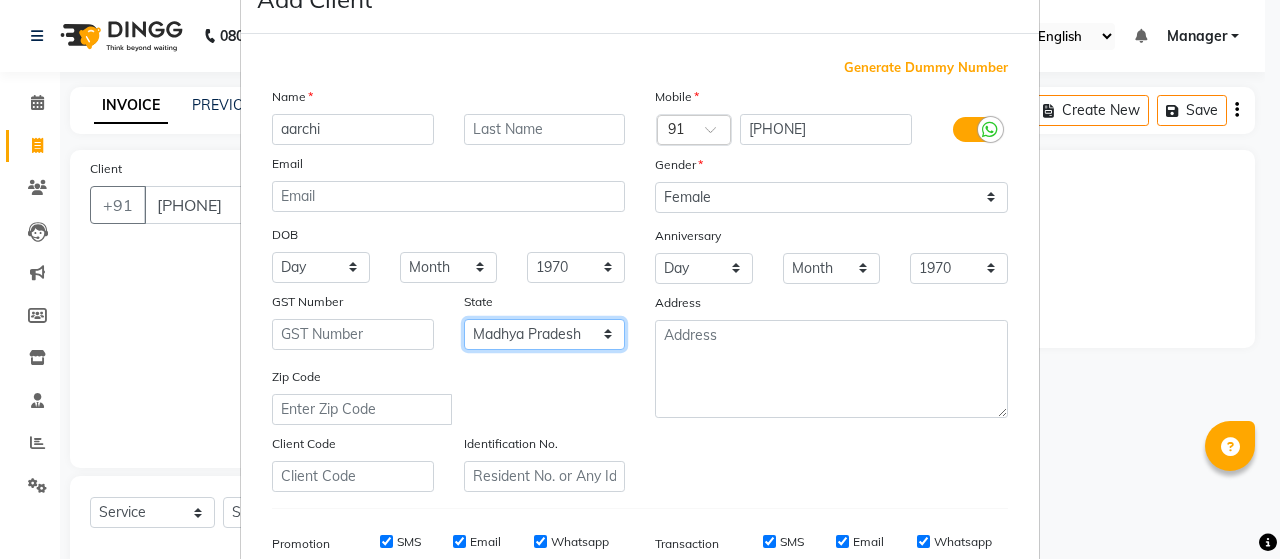click on "Select Andaman and Nicobar Islands Andhra Pradesh Arunachal Pradesh Assam Bihar Chandigarh Chhattisgarh Dadra and Nagar Haveli Daman and Diu Delhi Goa Gujarat Haryana Himachal Pradesh Jammu and Kashmir Jharkhand Karnataka Kerala Lakshadweep Madhya Pradesh Maharashtra Manipur Meghalaya Mizoram Nagaland Odisha Pondicherry Punjab Rajasthan Sikkim Tamil Nadu Telangana Tripura Uttar Pradesh Uttarakhand West Bengal Ladakh Other Territory Centre Jurisdiction" at bounding box center (545, 334) 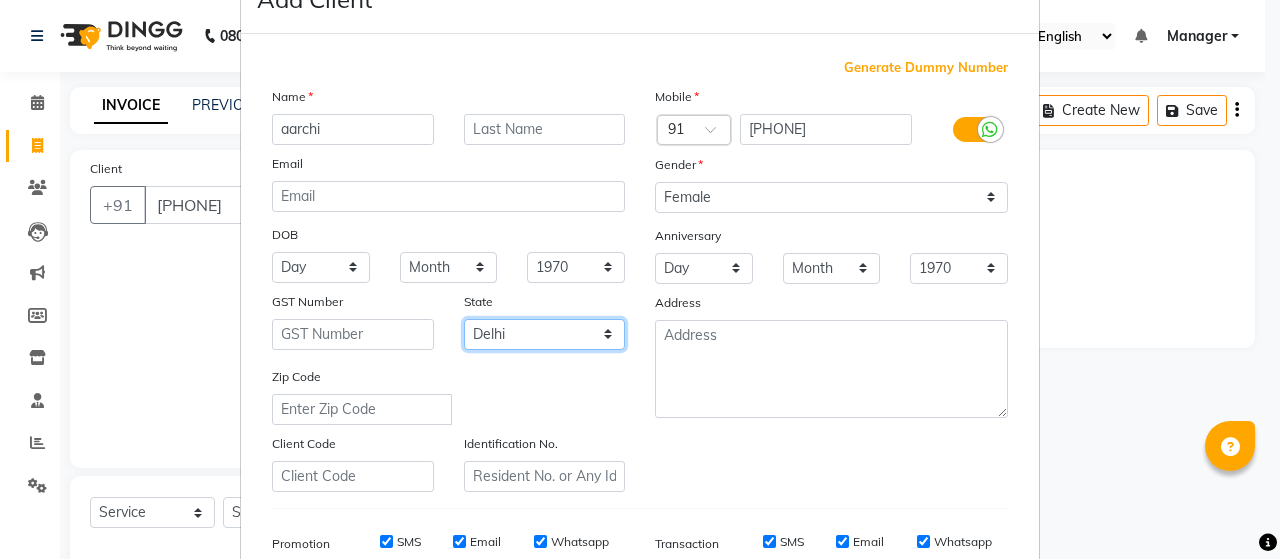click on "Select Andaman and Nicobar Islands Andhra Pradesh Arunachal Pradesh Assam Bihar Chandigarh Chhattisgarh Dadra and Nagar Haveli Daman and Diu Delhi Goa Gujarat Haryana Himachal Pradesh Jammu and Kashmir Jharkhand Karnataka Kerala Lakshadweep Madhya Pradesh Maharashtra Manipur Meghalaya Mizoram Nagaland Odisha Pondicherry Punjab Rajasthan Sikkim Tamil Nadu Telangana Tripura Uttar Pradesh Uttarakhand West Bengal Ladakh Other Territory Centre Jurisdiction" at bounding box center [545, 334] 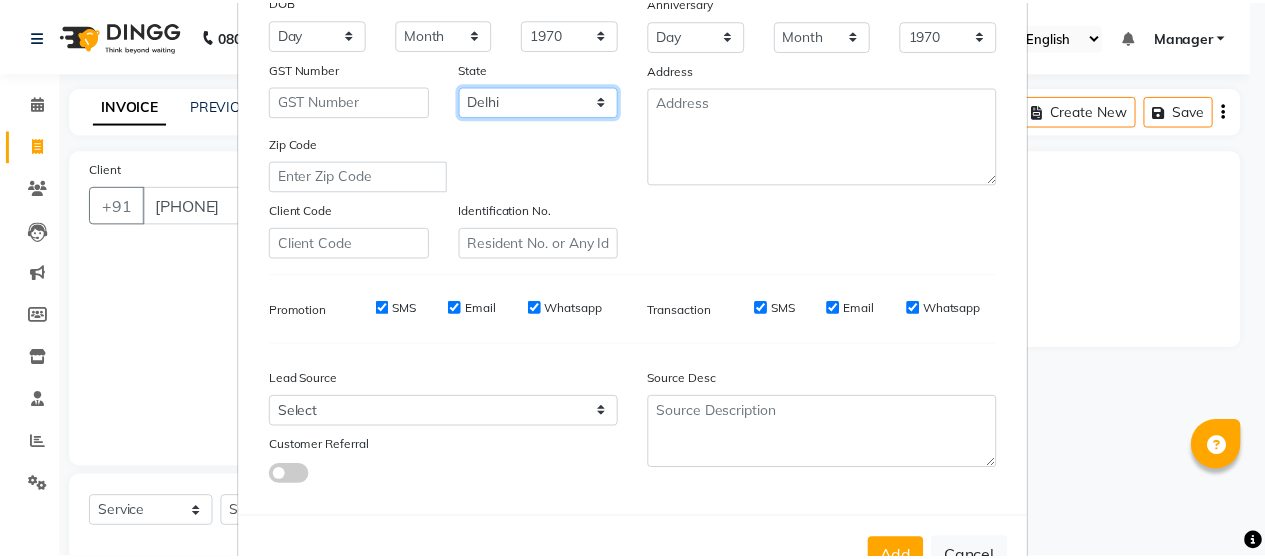 scroll, scrollTop: 308, scrollLeft: 0, axis: vertical 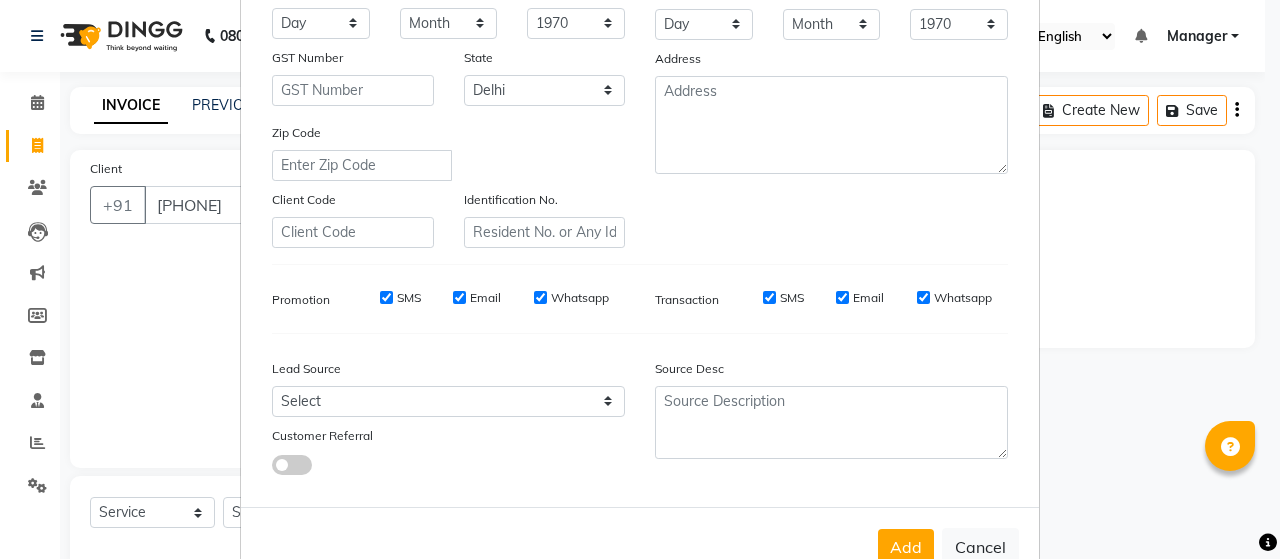 click on "Add" at bounding box center [906, 547] 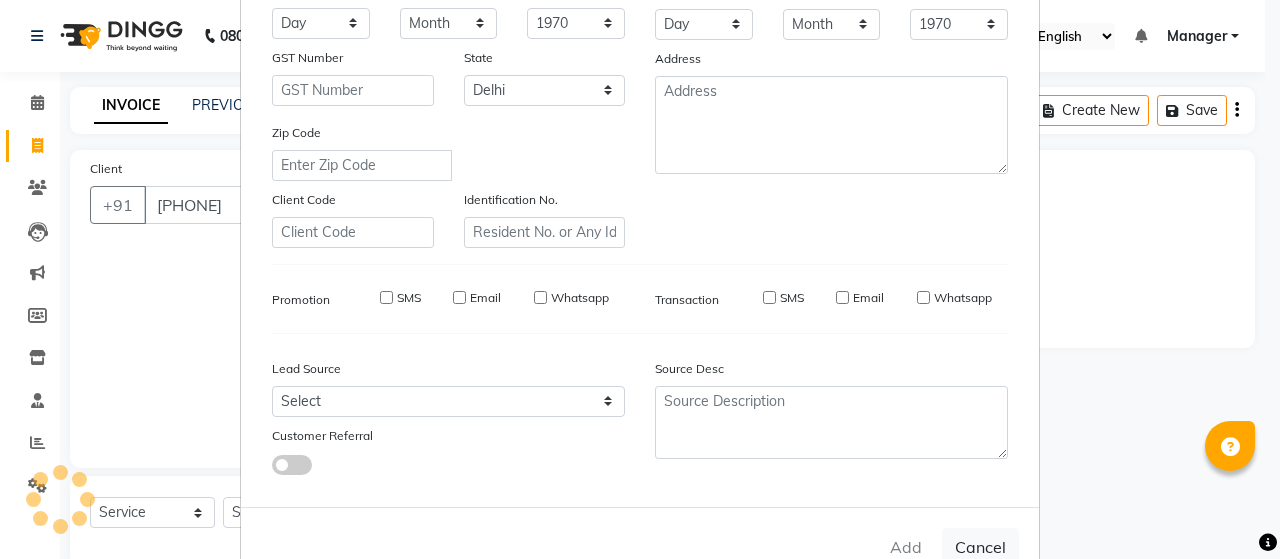 type on "82******95" 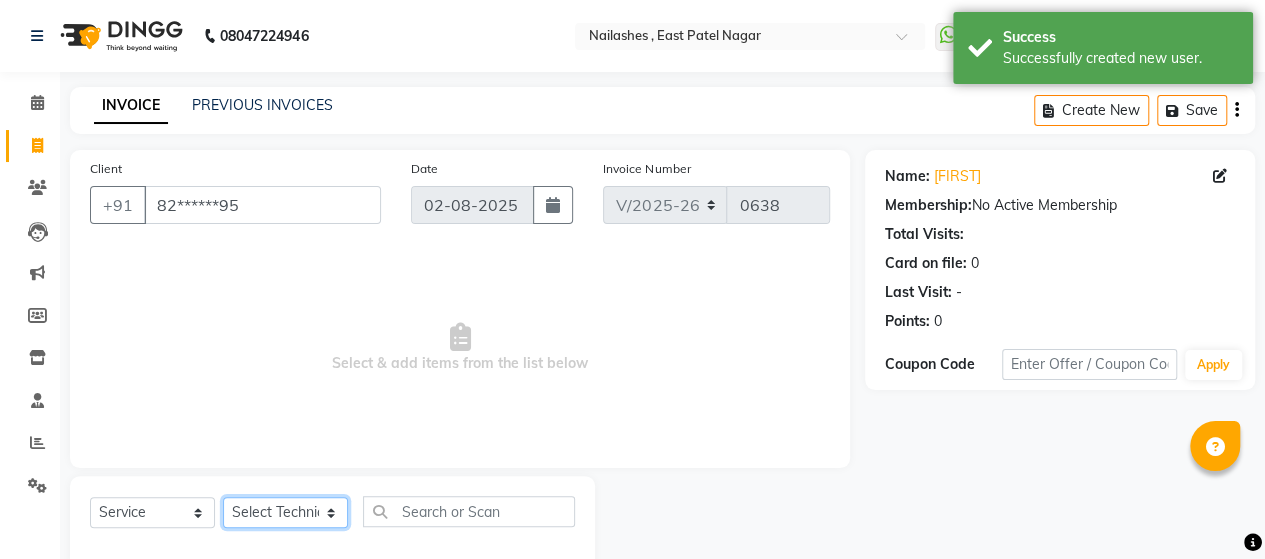 click on "Select Technician [FIRST] Manager [FIRST] [FIRST] [FIRST] [FIRST]" 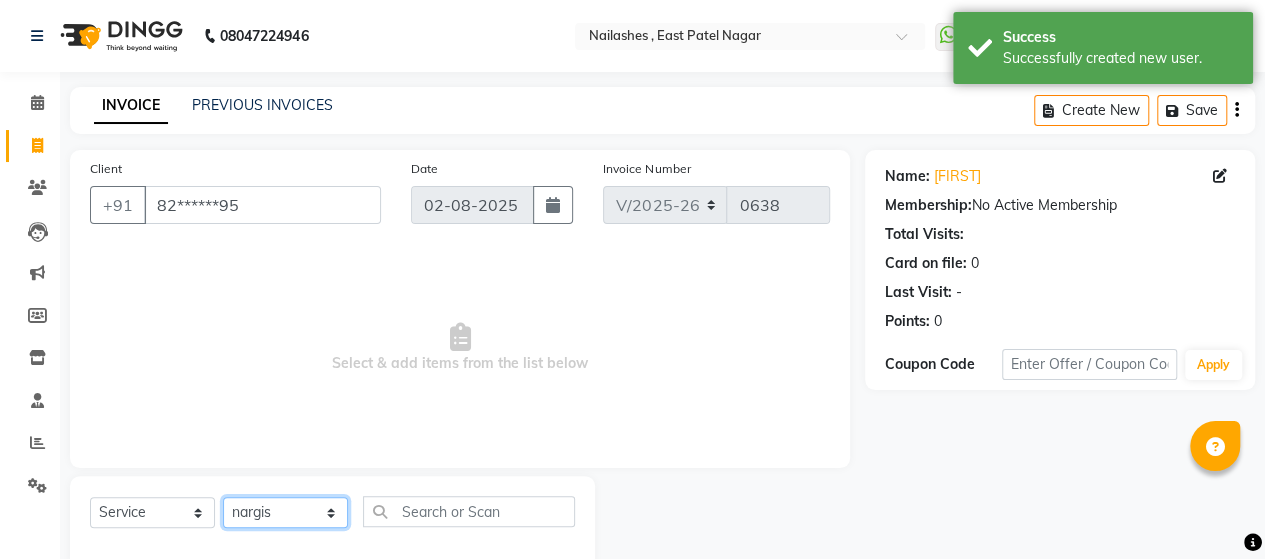 click on "Select Technician [FIRST] Manager [FIRST] [FIRST] [FIRST] [FIRST]" 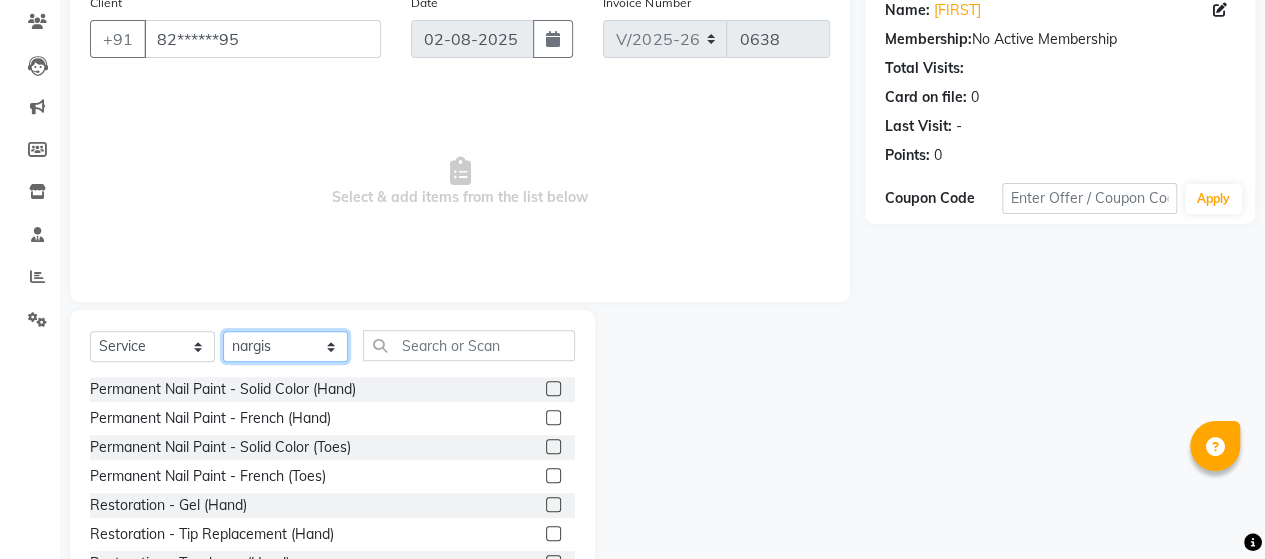 scroll, scrollTop: 168, scrollLeft: 0, axis: vertical 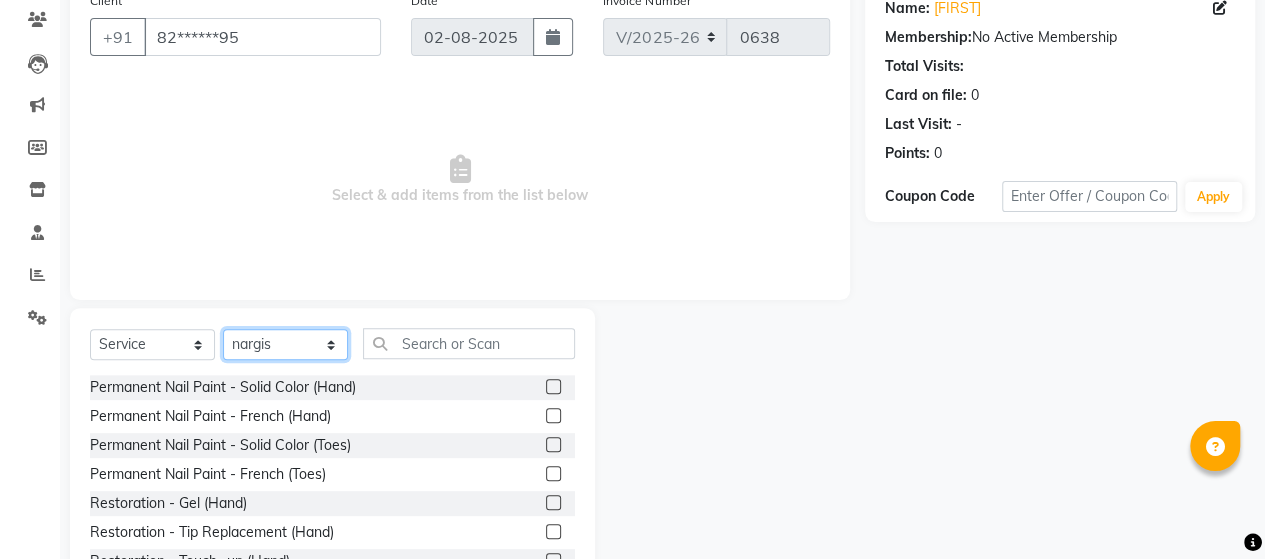 click on "Select  Service  Product  Membership  Package Voucher Prepaid Gift Card  Select Technician [FIRST] Manager [FIRST] [FIRST] [FIRST] [FIRST]" 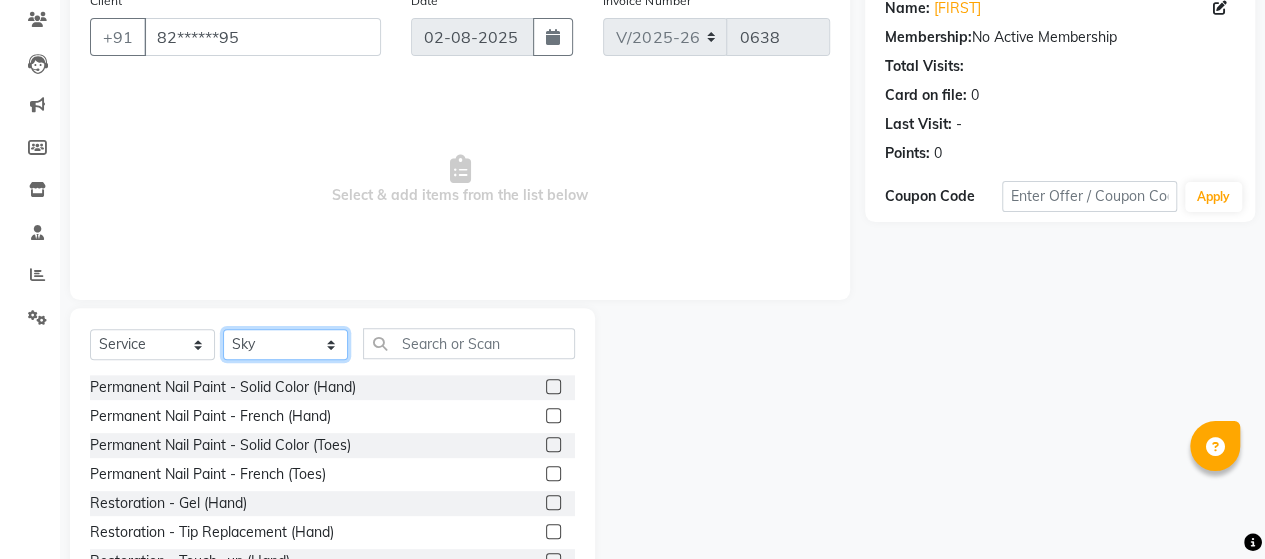 click on "Select Technician [FIRST] Manager [FIRST] [FIRST] [FIRST] [FIRST]" 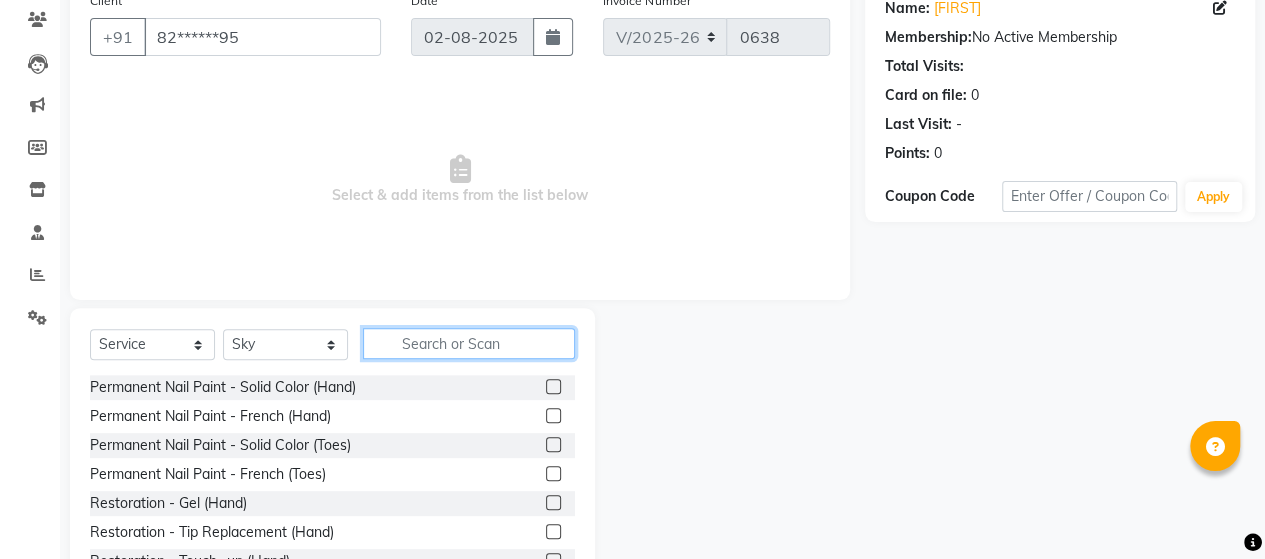 click 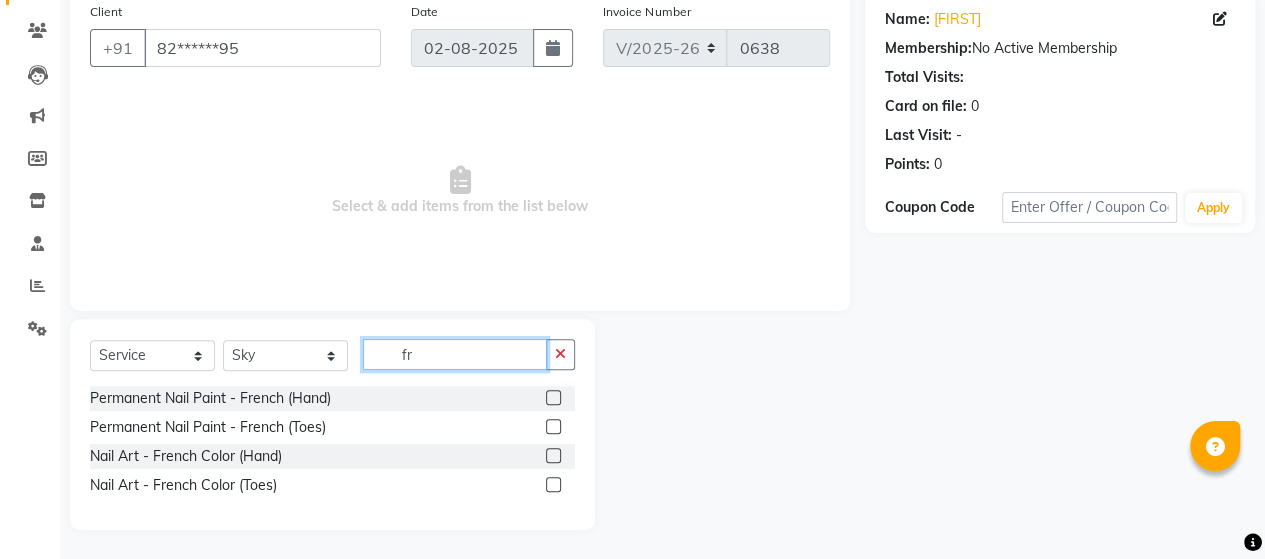type on "f" 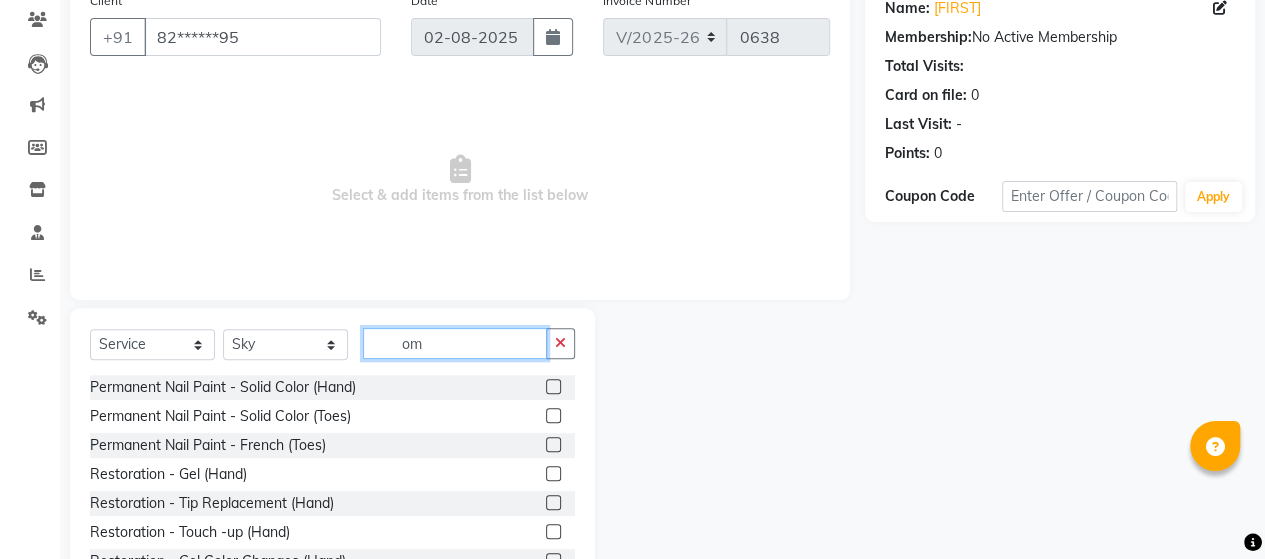 scroll, scrollTop: 157, scrollLeft: 0, axis: vertical 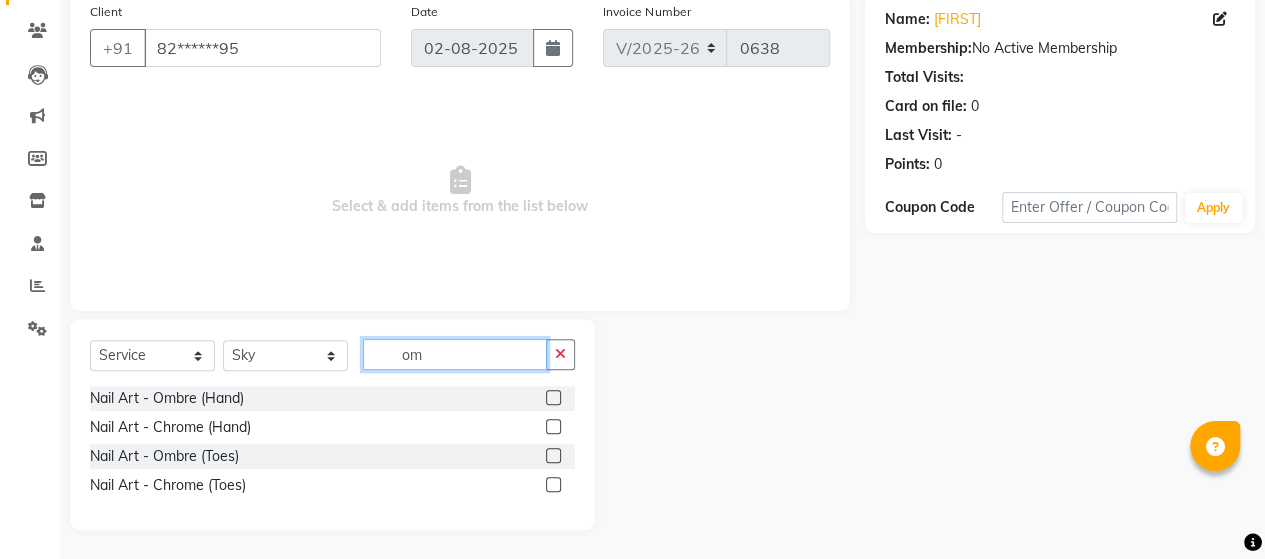 type on "om" 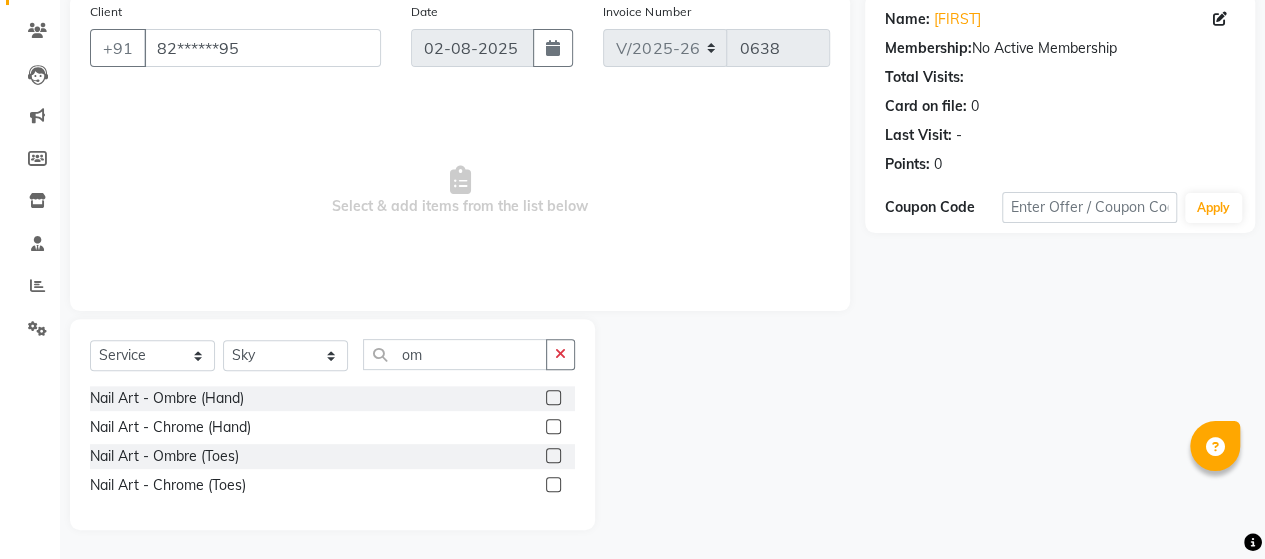 click 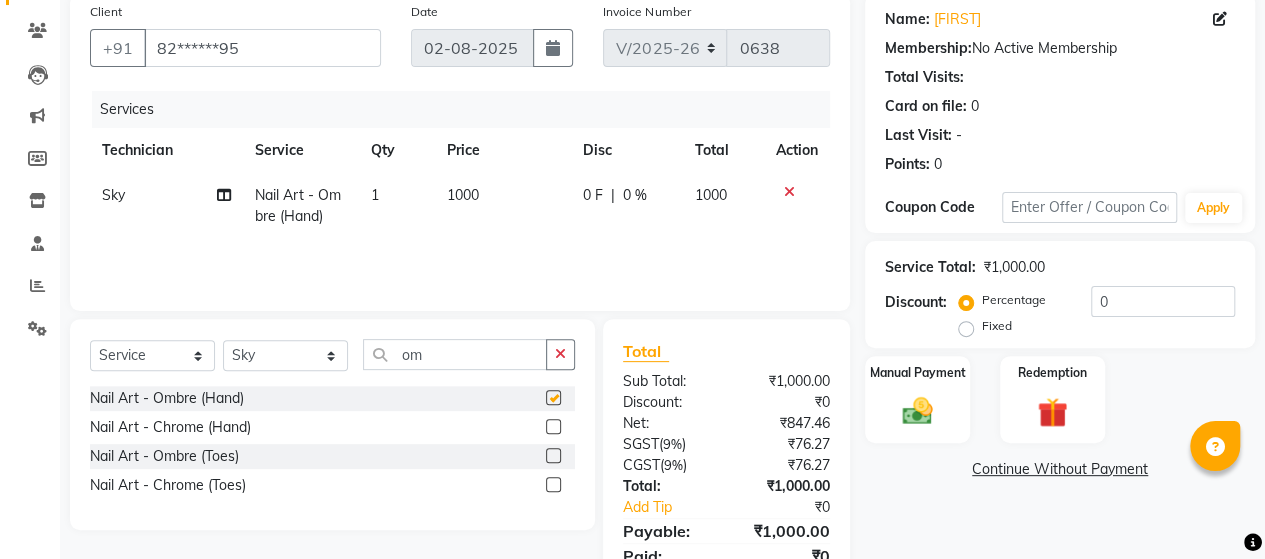 checkbox on "false" 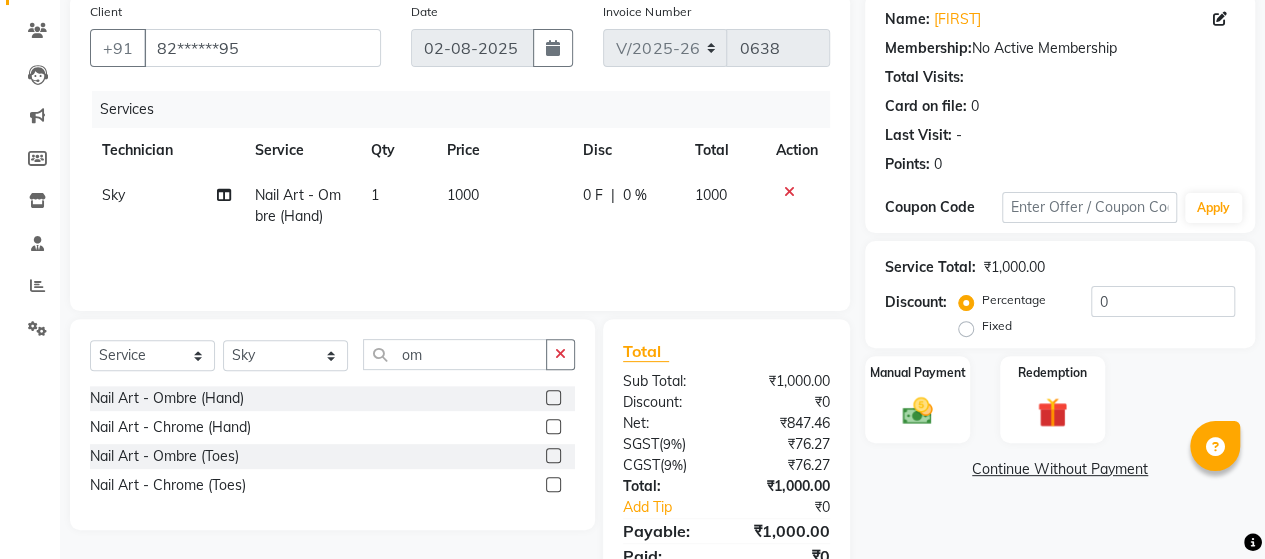 click on "1000" 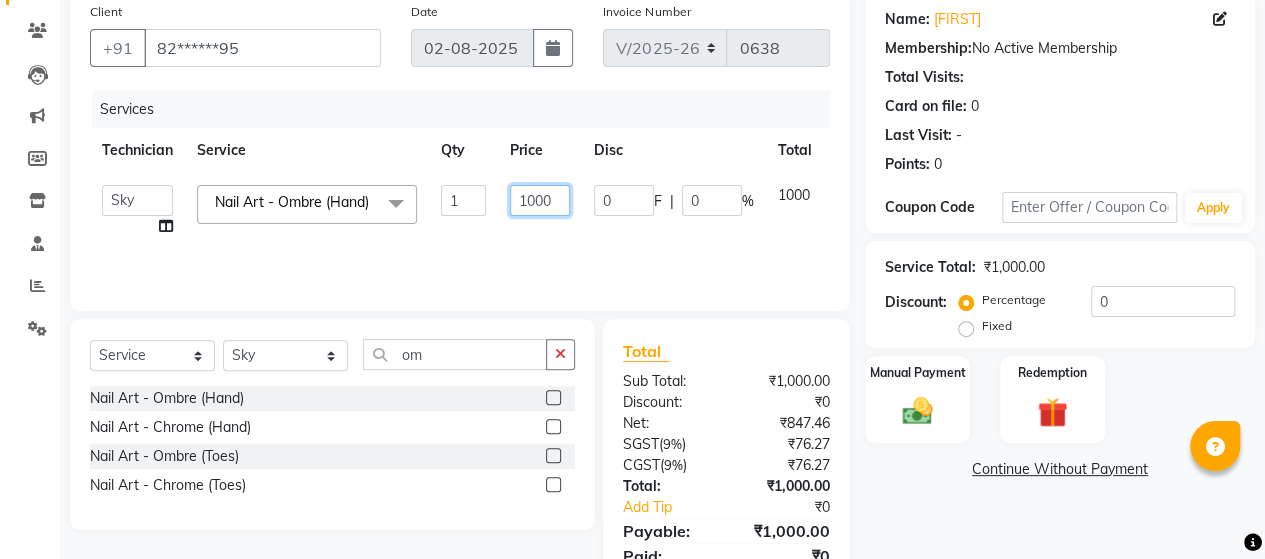 click on "1000" 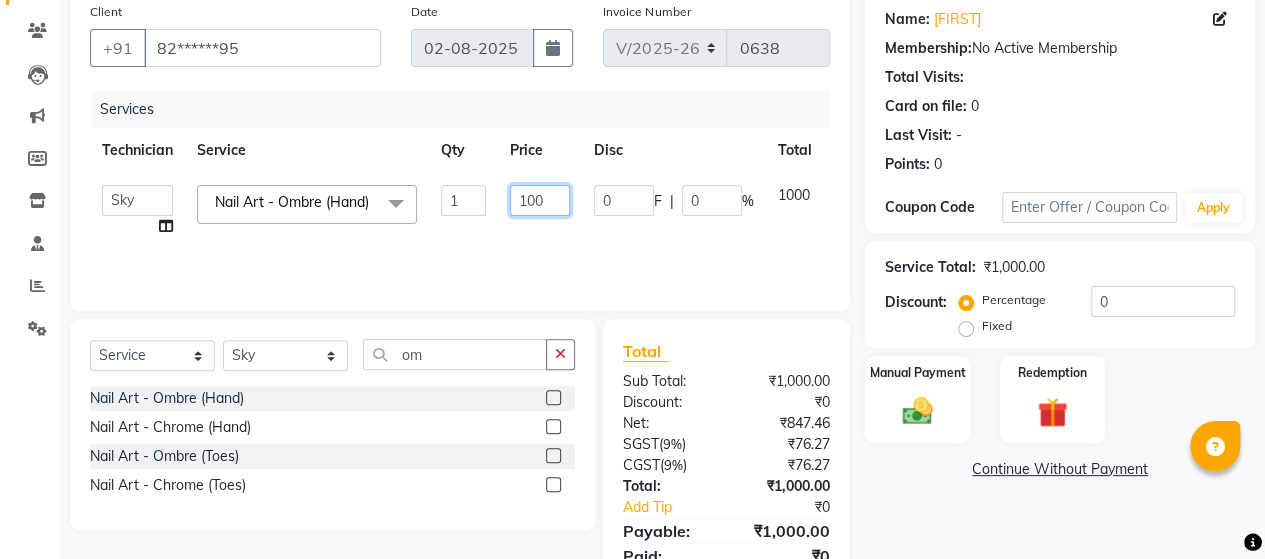 type on "1700" 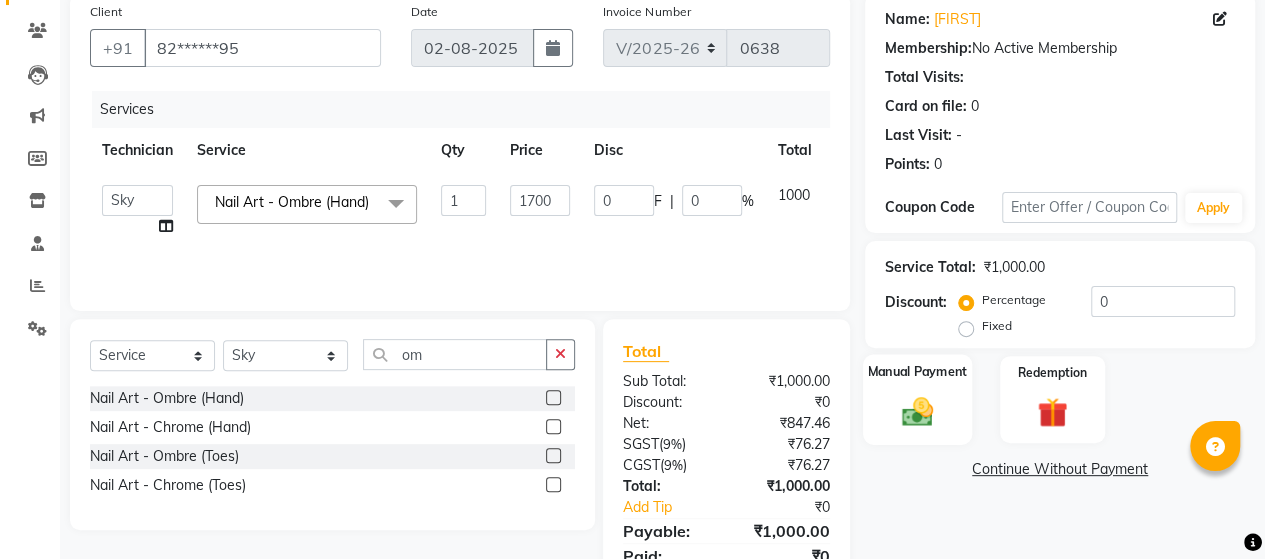 click 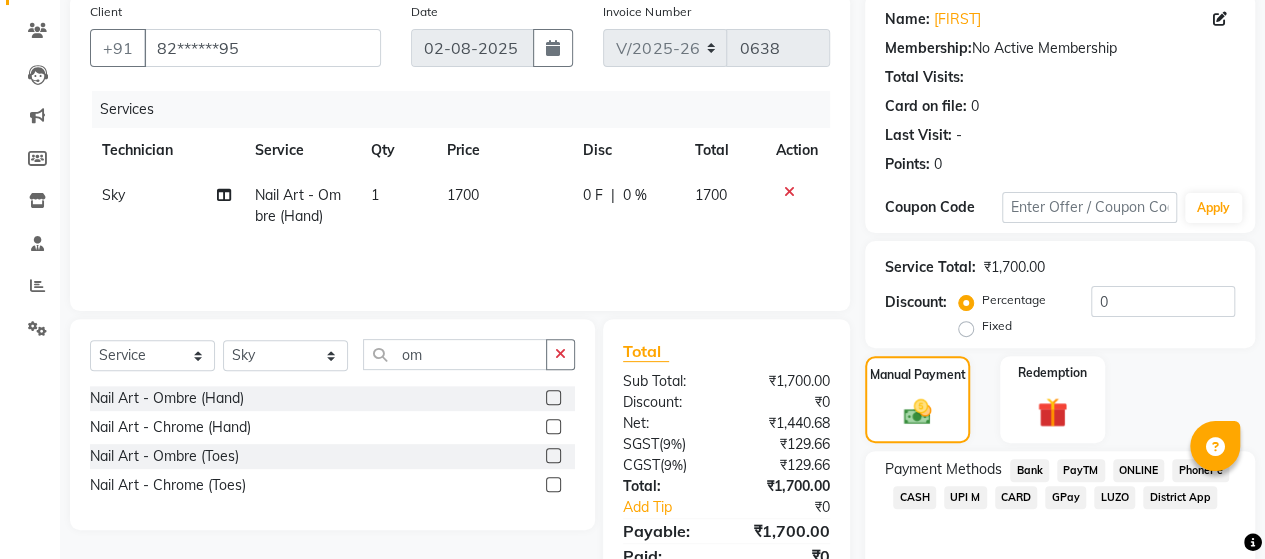click on "CASH" 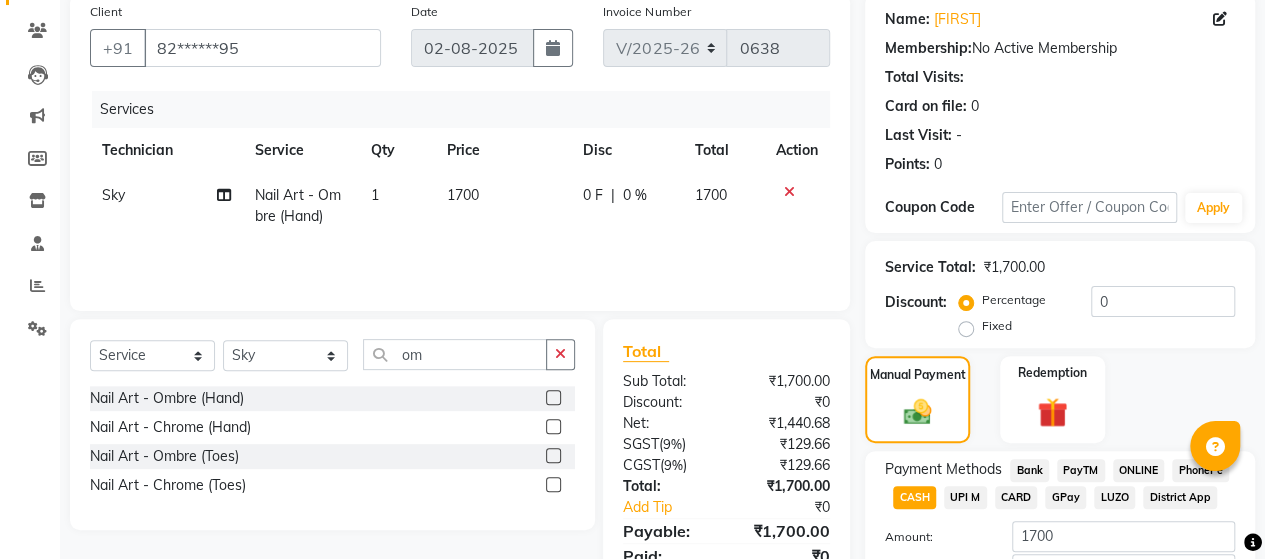 scroll, scrollTop: 294, scrollLeft: 0, axis: vertical 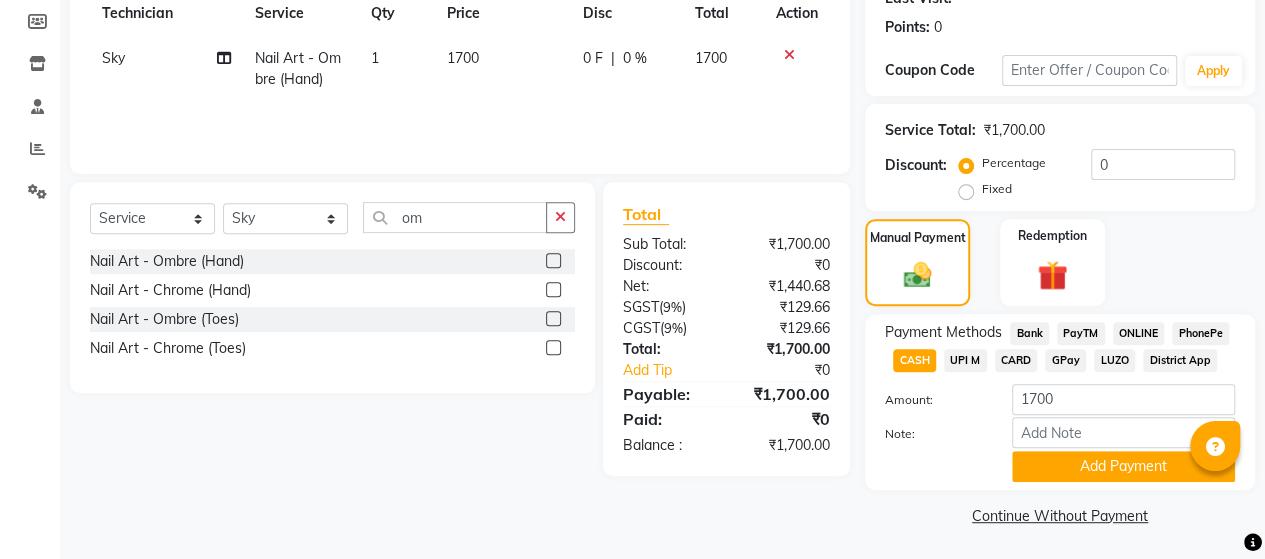 click on "Payment Methods  Bank   PayTM   ONLINE   PhonePe   CASH   UPI M   CARD   GPay   LUZO   District App  Amount: 1700 Note: Add Payment" 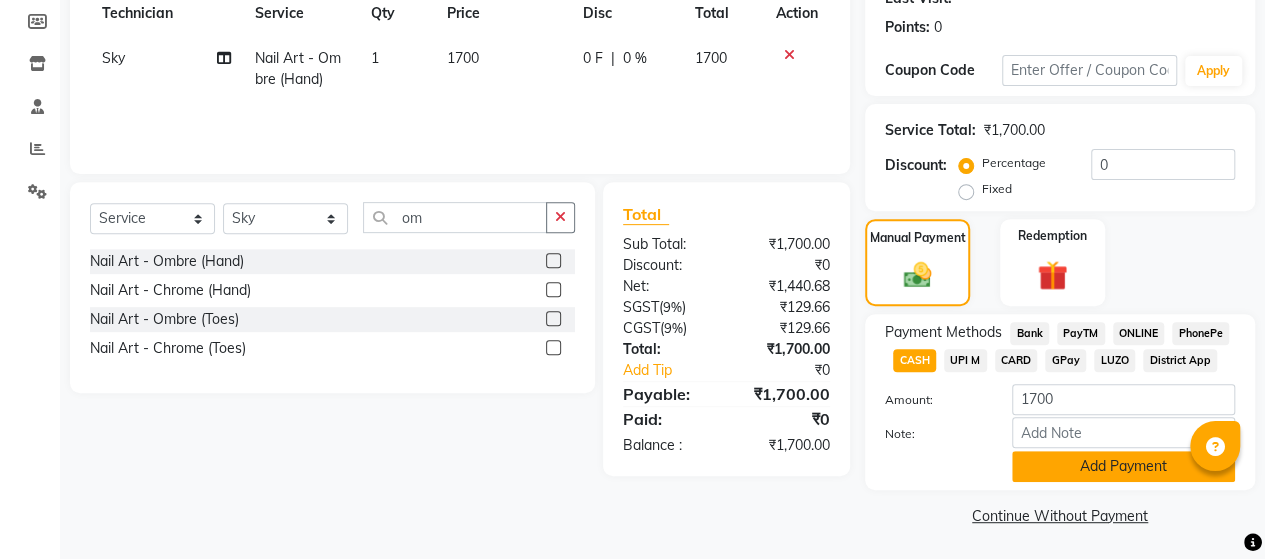 click on "Add Payment" 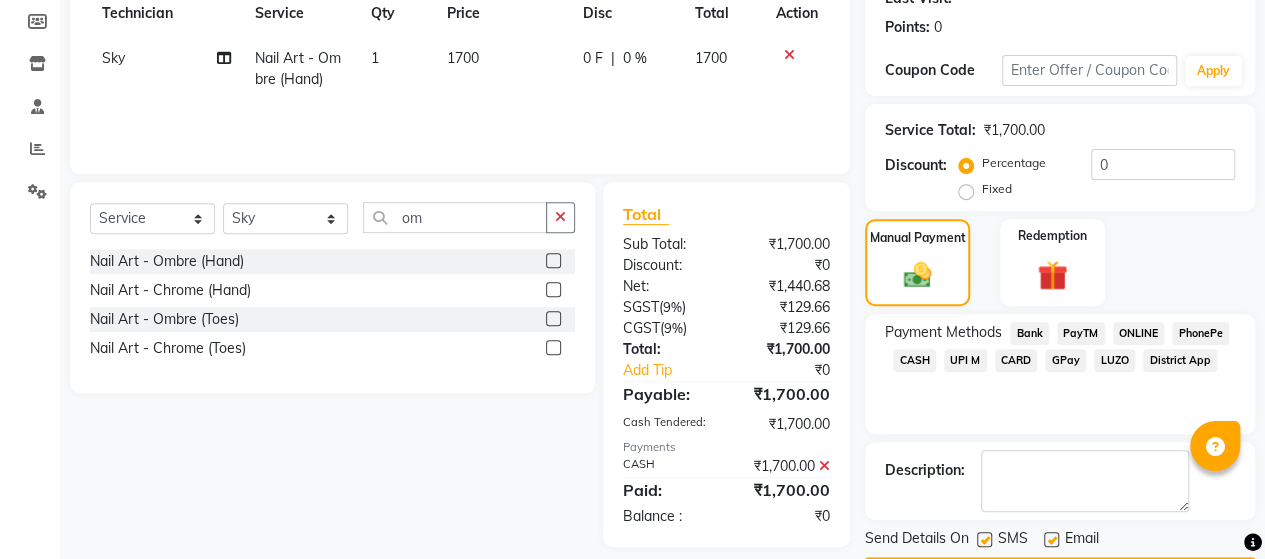 scroll, scrollTop: 350, scrollLeft: 0, axis: vertical 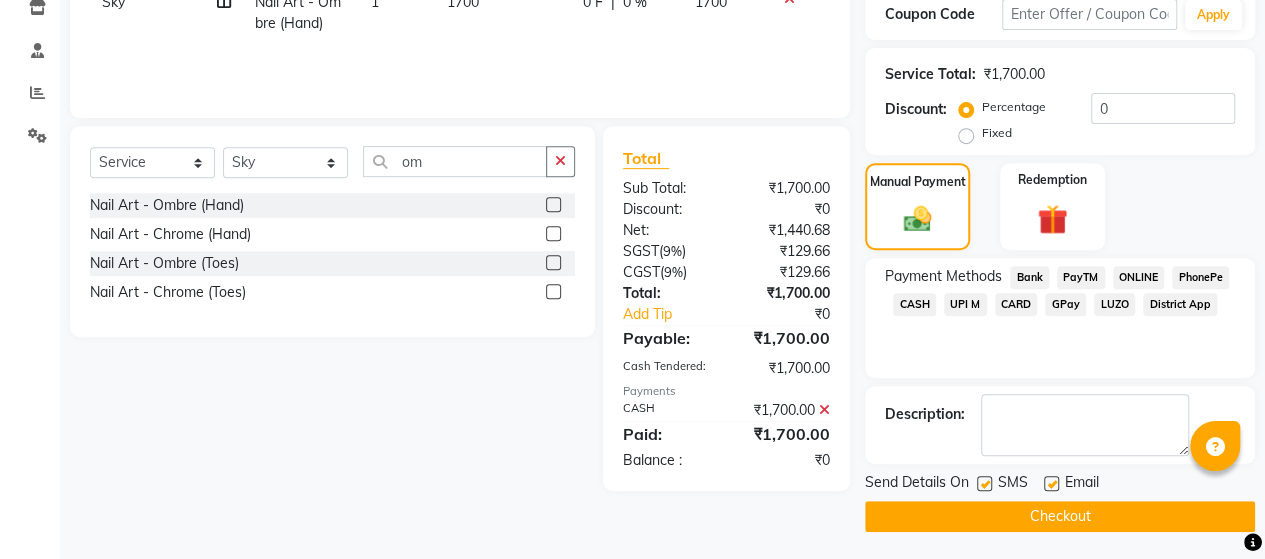 click on "Checkout" 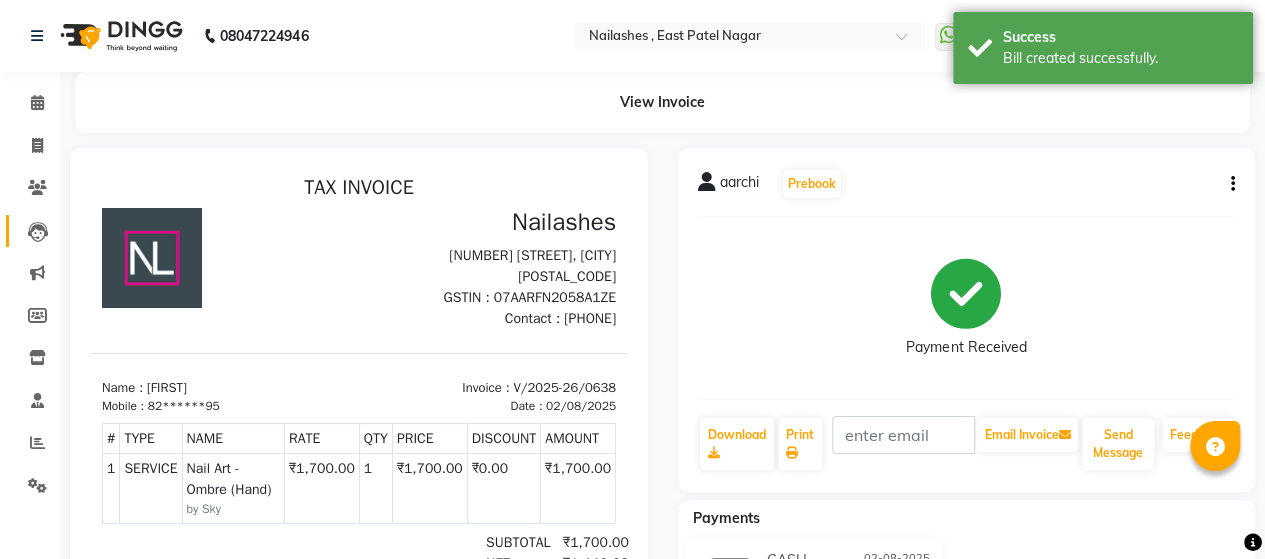 scroll, scrollTop: 0, scrollLeft: 0, axis: both 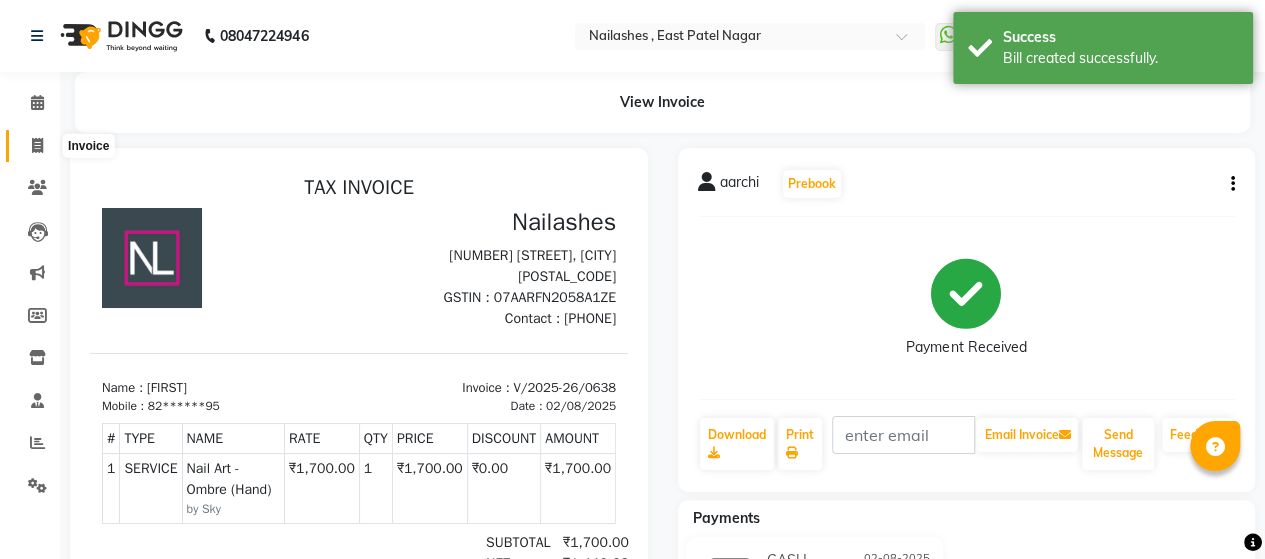 click 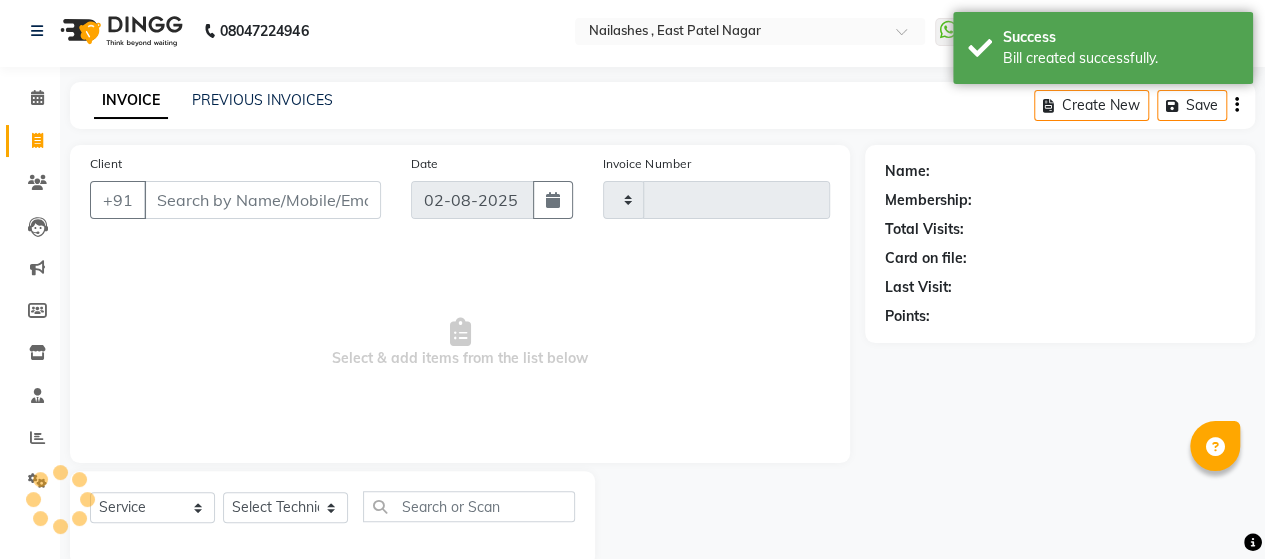 type on "0639" 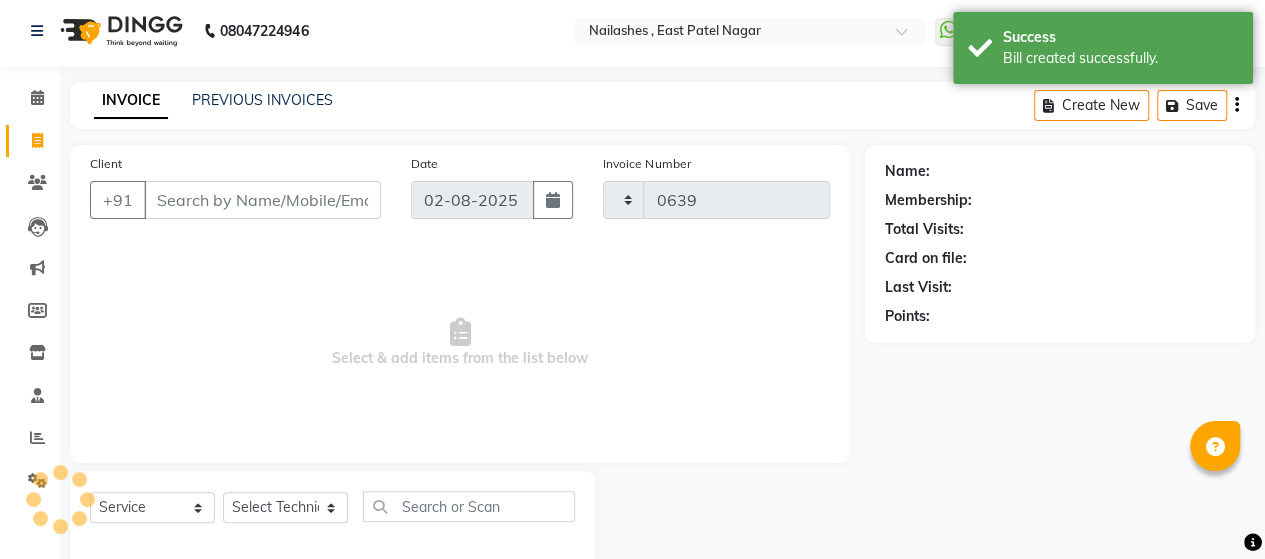select on "3836" 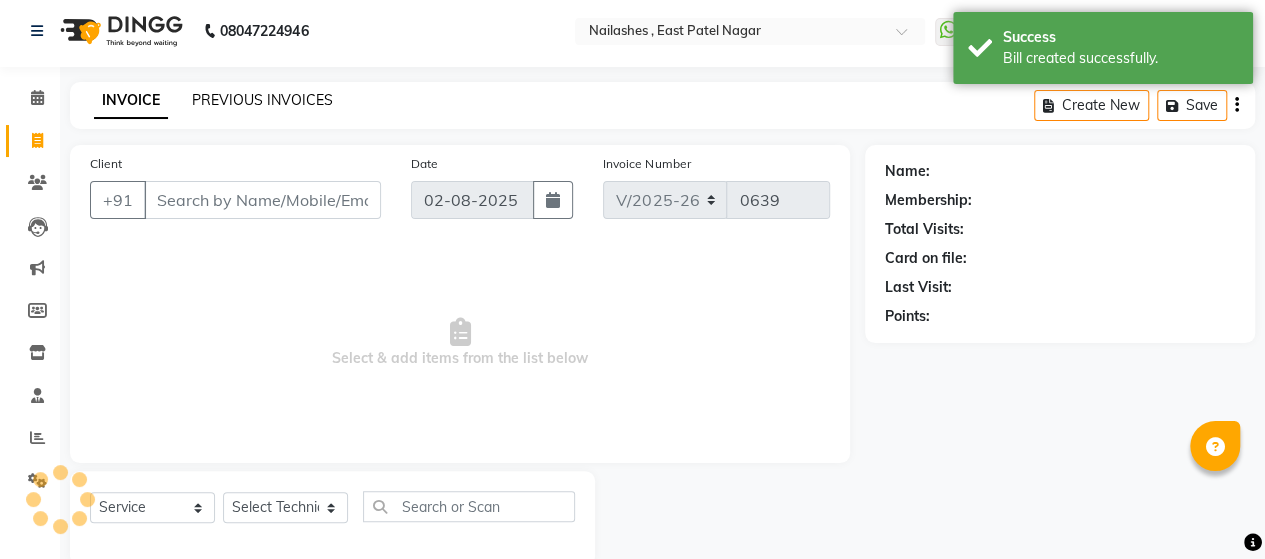 scroll, scrollTop: 41, scrollLeft: 0, axis: vertical 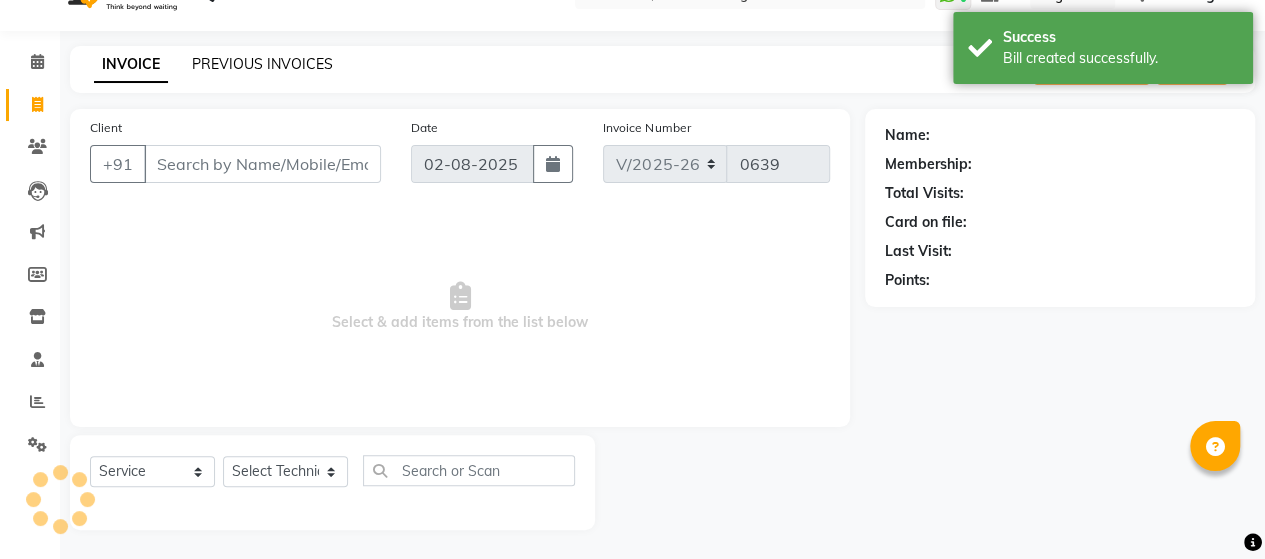 click on "PREVIOUS INVOICES" 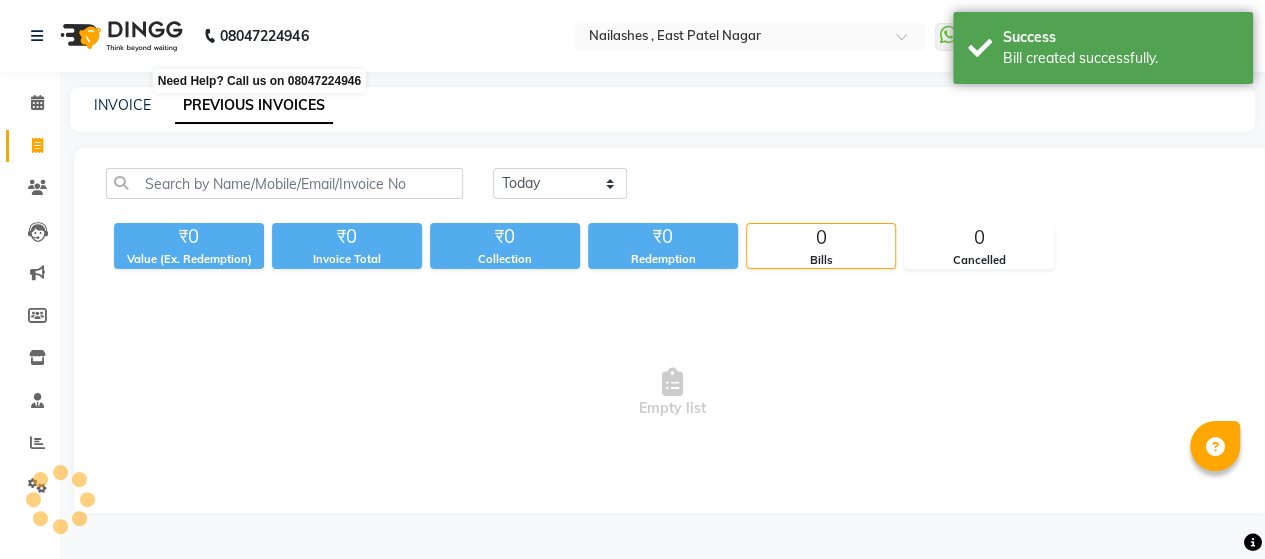 scroll, scrollTop: 0, scrollLeft: 0, axis: both 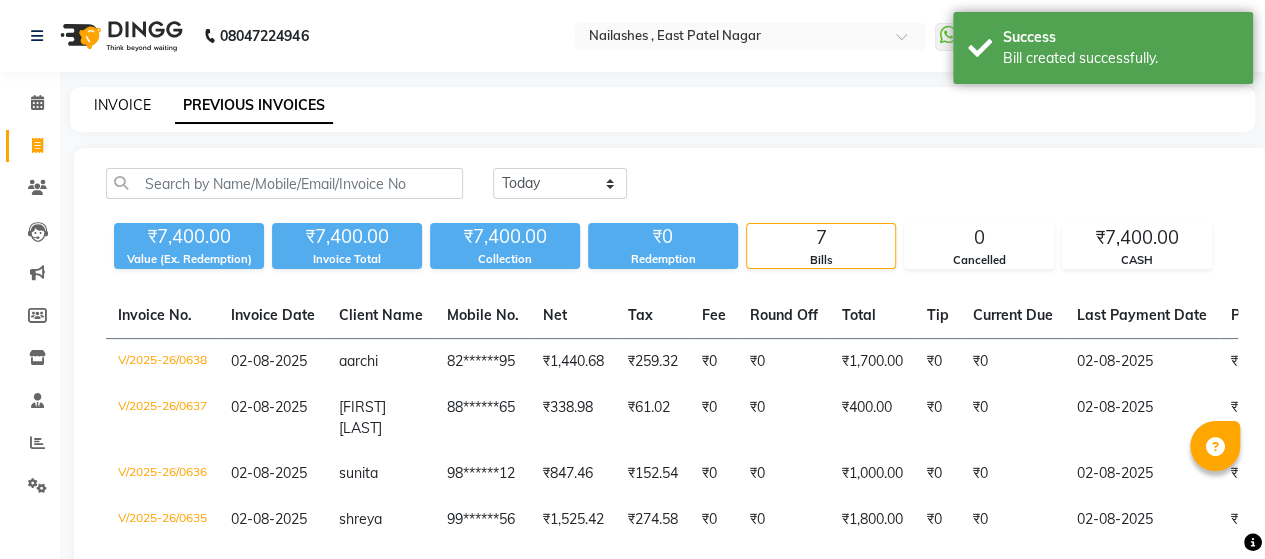 click on "INVOICE" 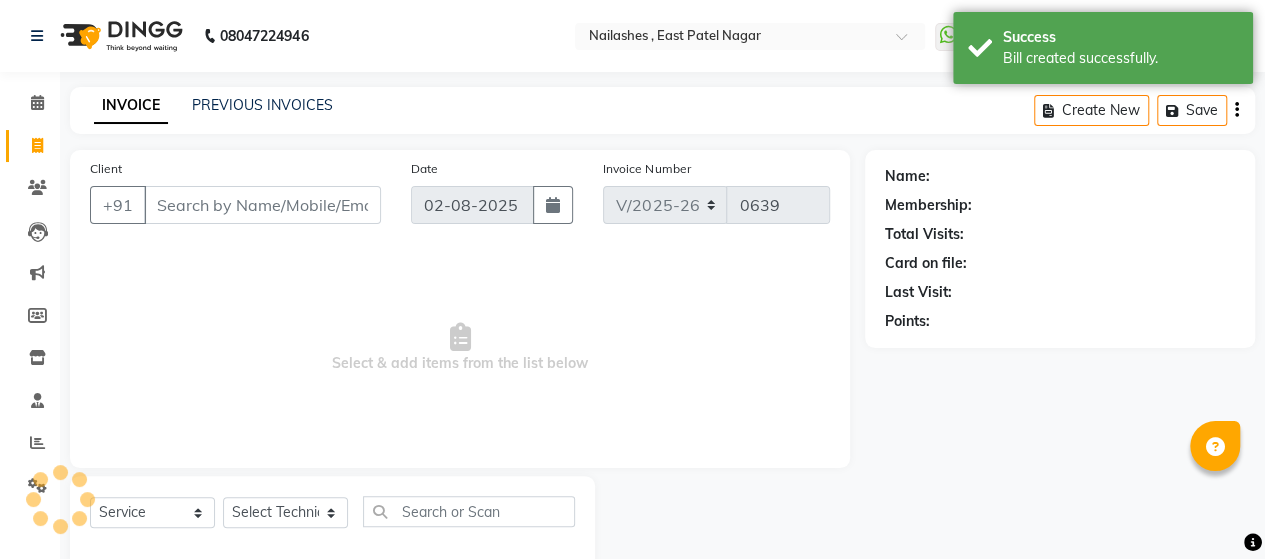 scroll, scrollTop: 41, scrollLeft: 0, axis: vertical 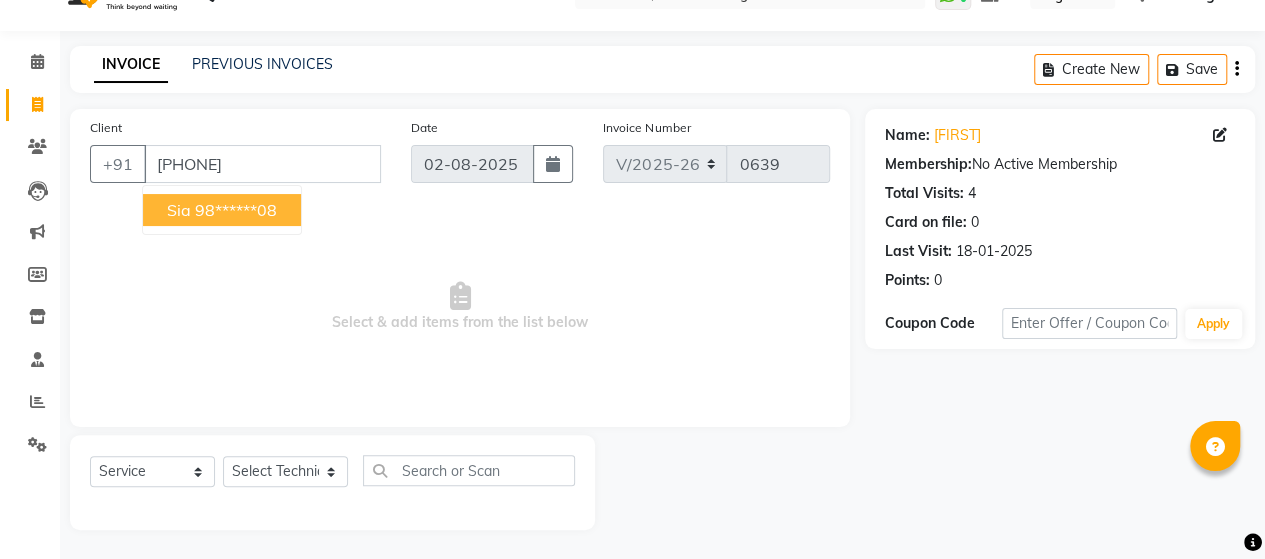 click on "98******08" at bounding box center (236, 210) 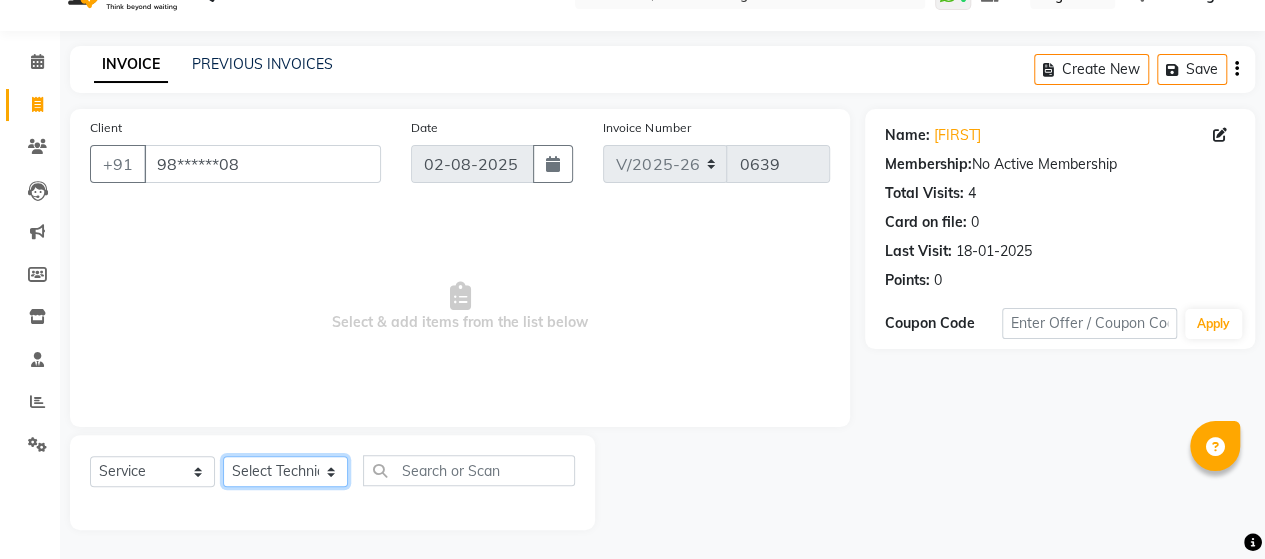 click on "Select Technician [FIRST] Manager [FIRST] [FIRST] [FIRST] [FIRST]" 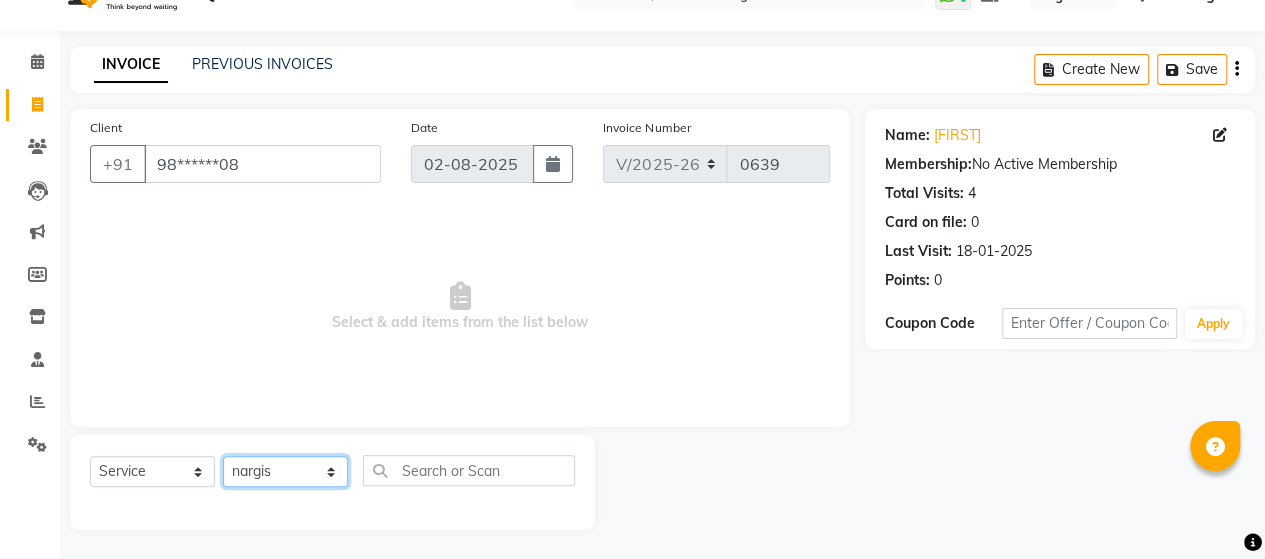 click on "Select Technician [FIRST] Manager [FIRST] [FIRST] [FIRST] [FIRST]" 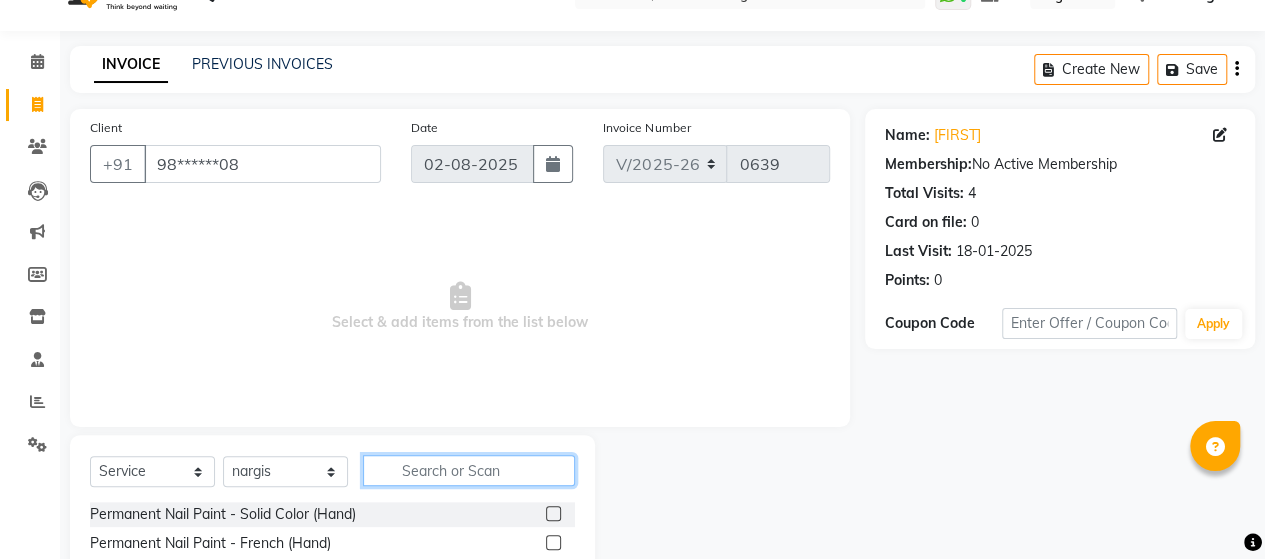 click 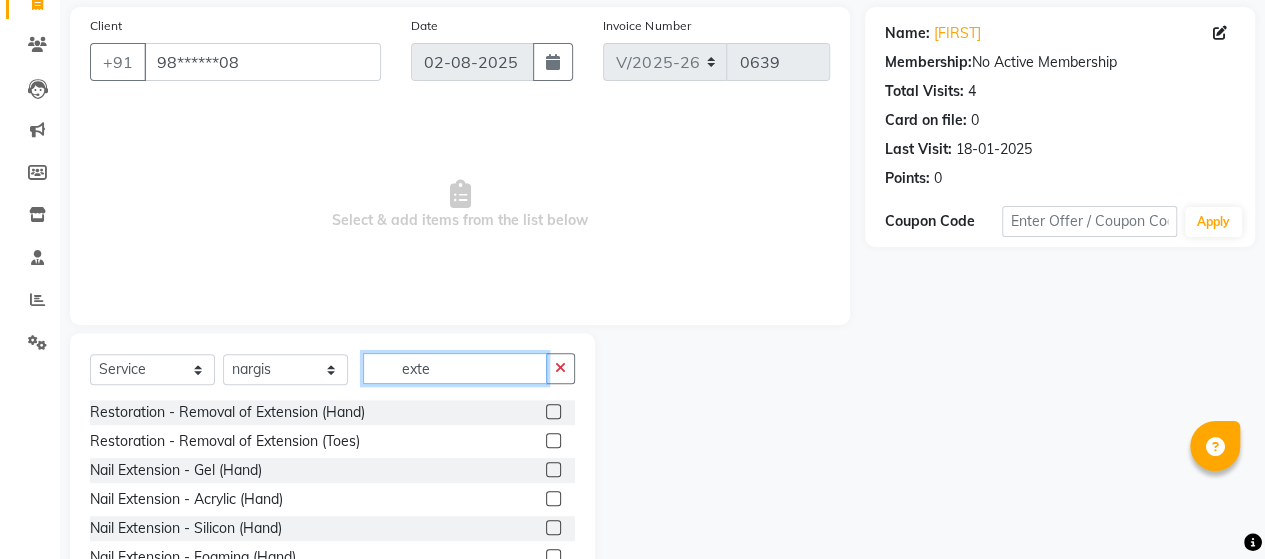 scroll, scrollTop: 149, scrollLeft: 0, axis: vertical 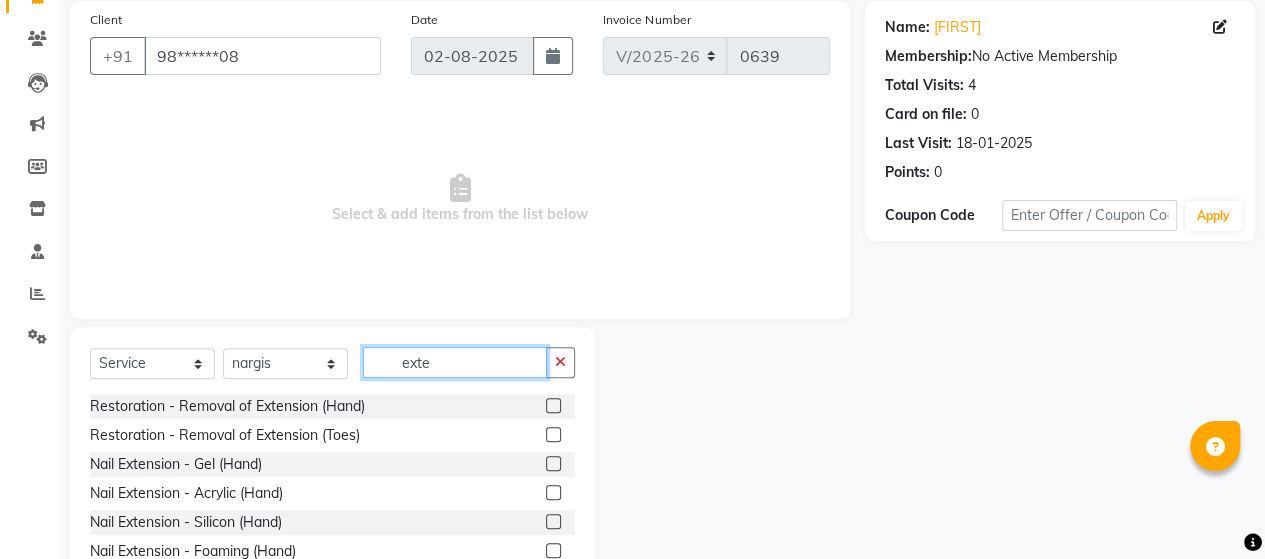 type on "exte" 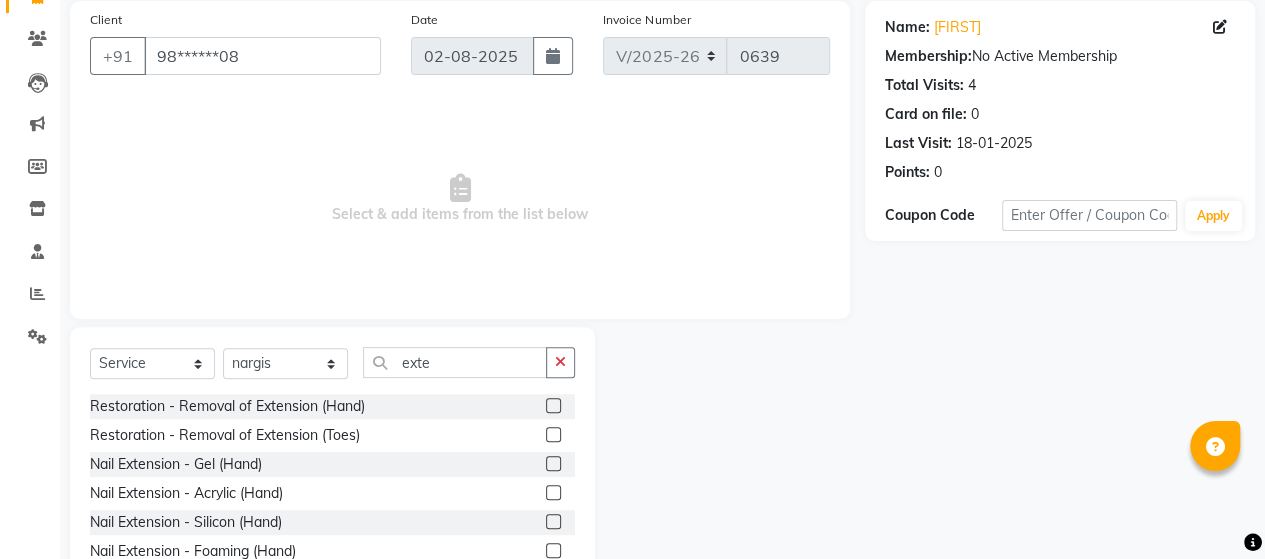 click 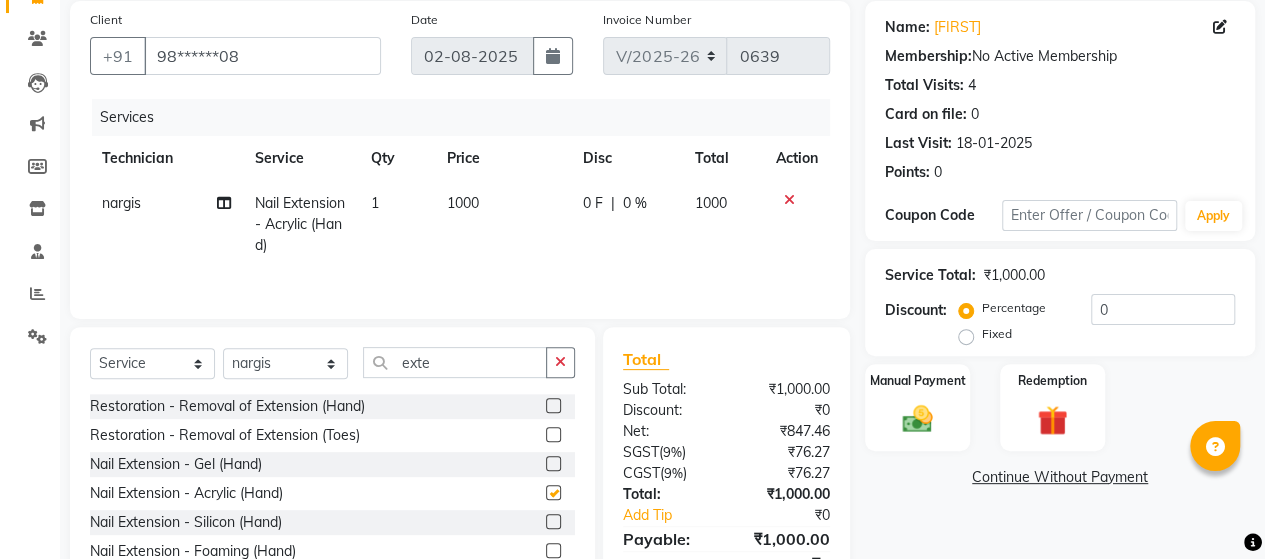 checkbox on "false" 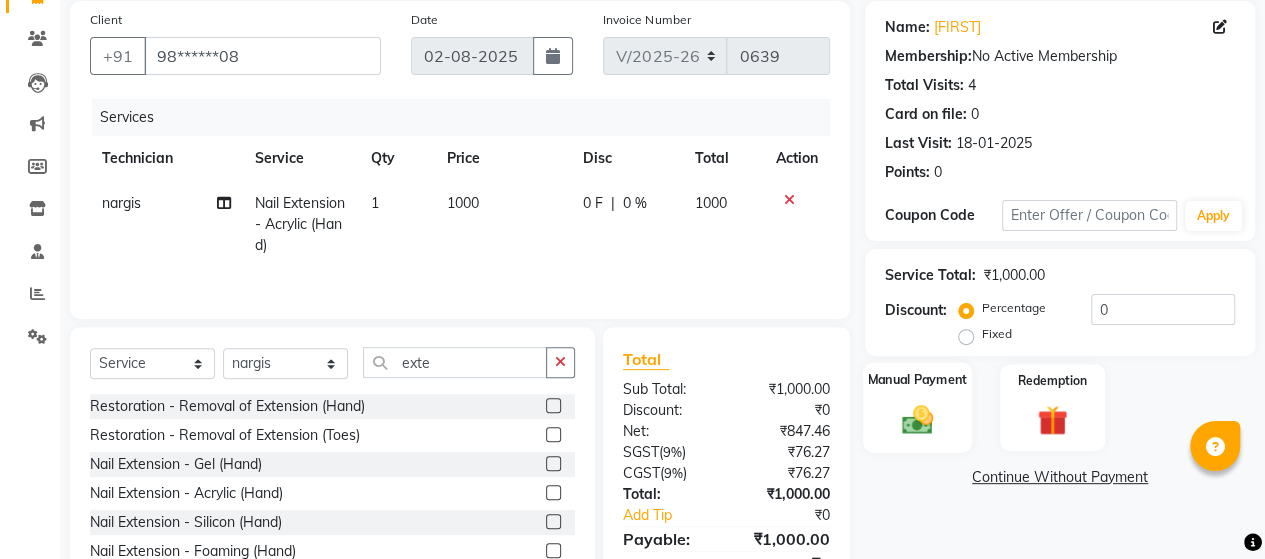 click 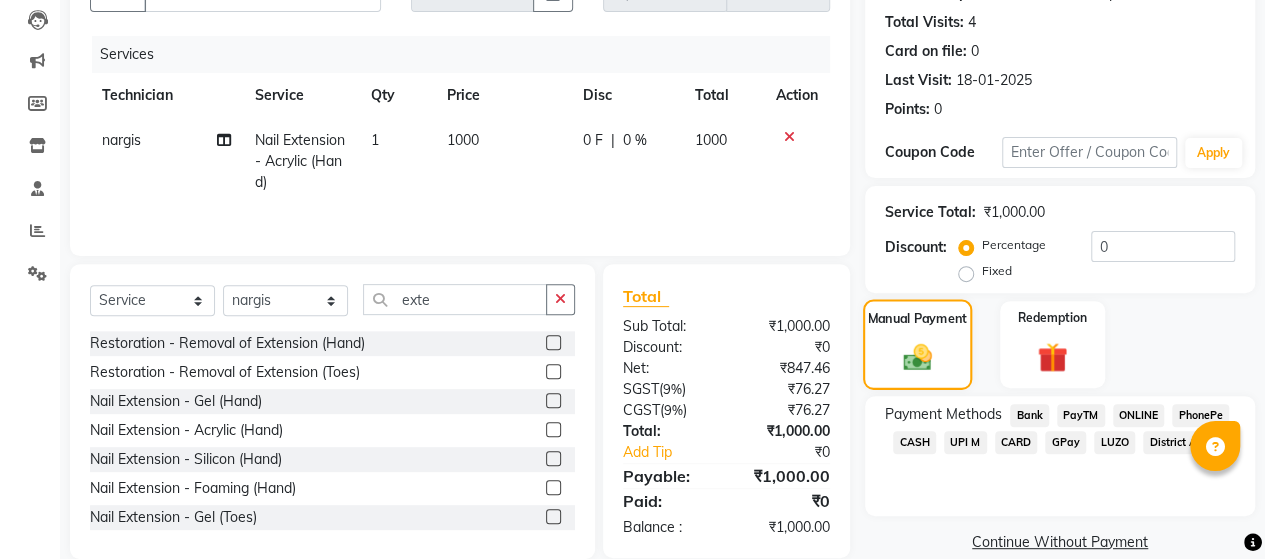 scroll, scrollTop: 241, scrollLeft: 0, axis: vertical 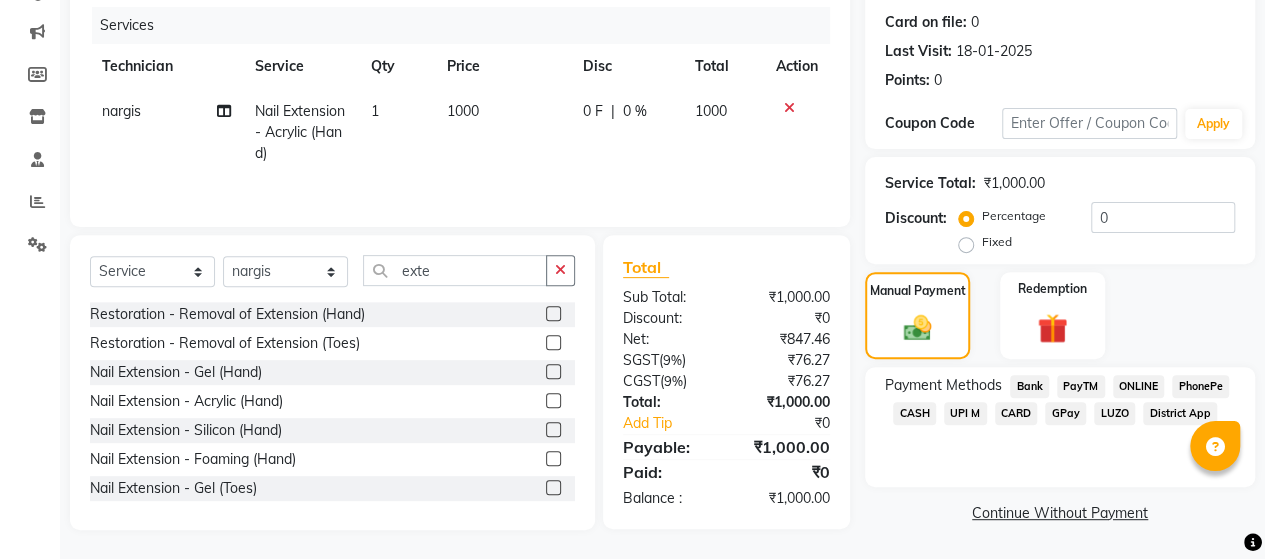click on "CASH" 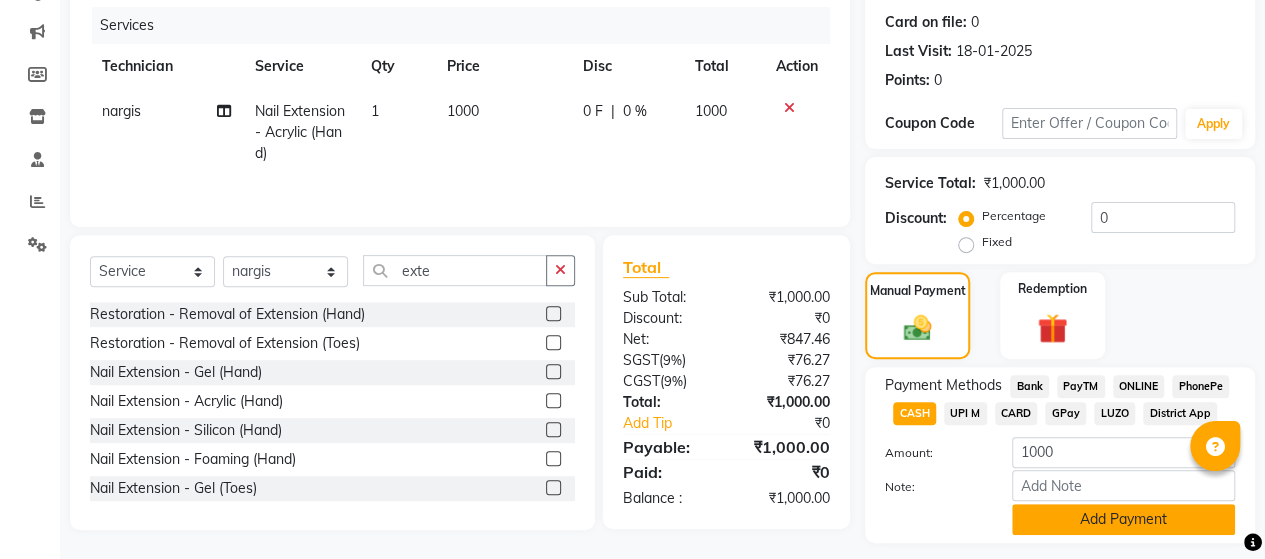 click on "Add Payment" 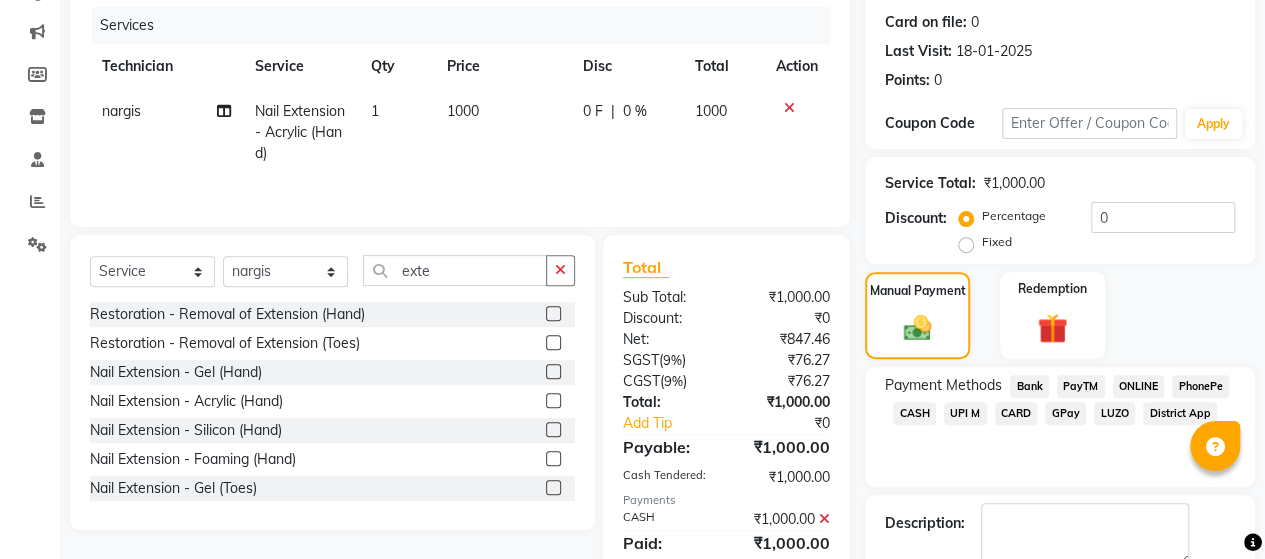 scroll, scrollTop: 350, scrollLeft: 0, axis: vertical 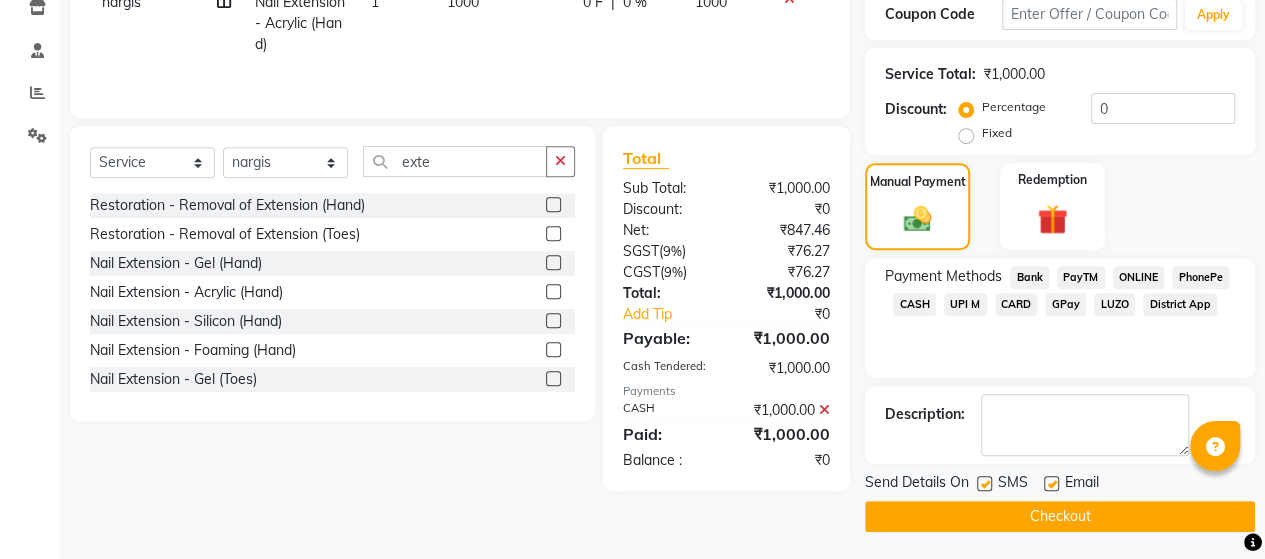 click on "Checkout" 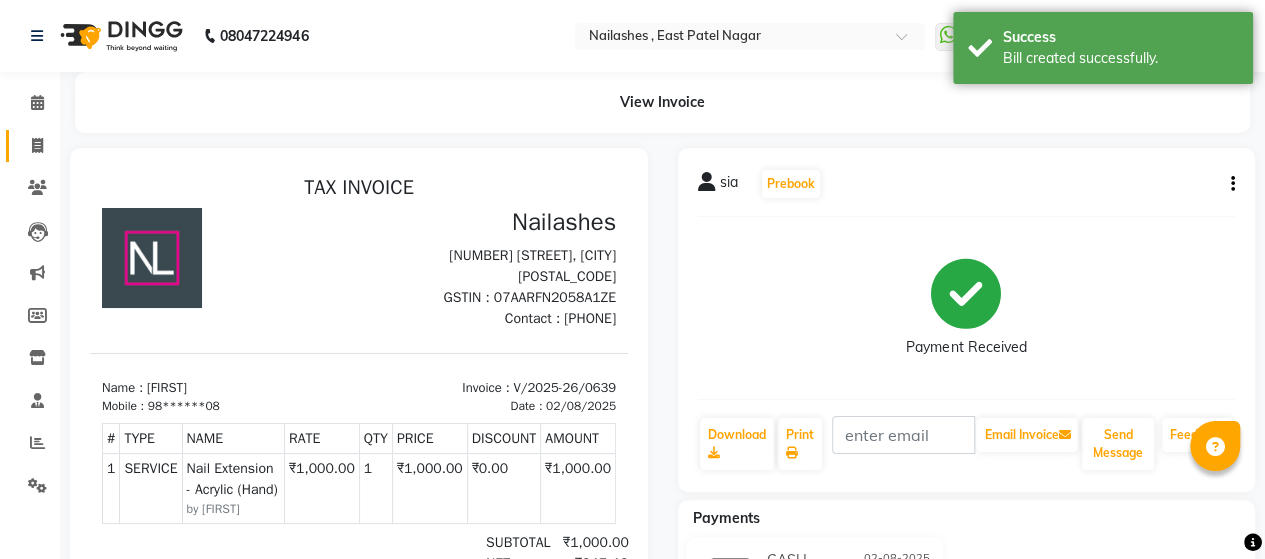 scroll, scrollTop: 0, scrollLeft: 0, axis: both 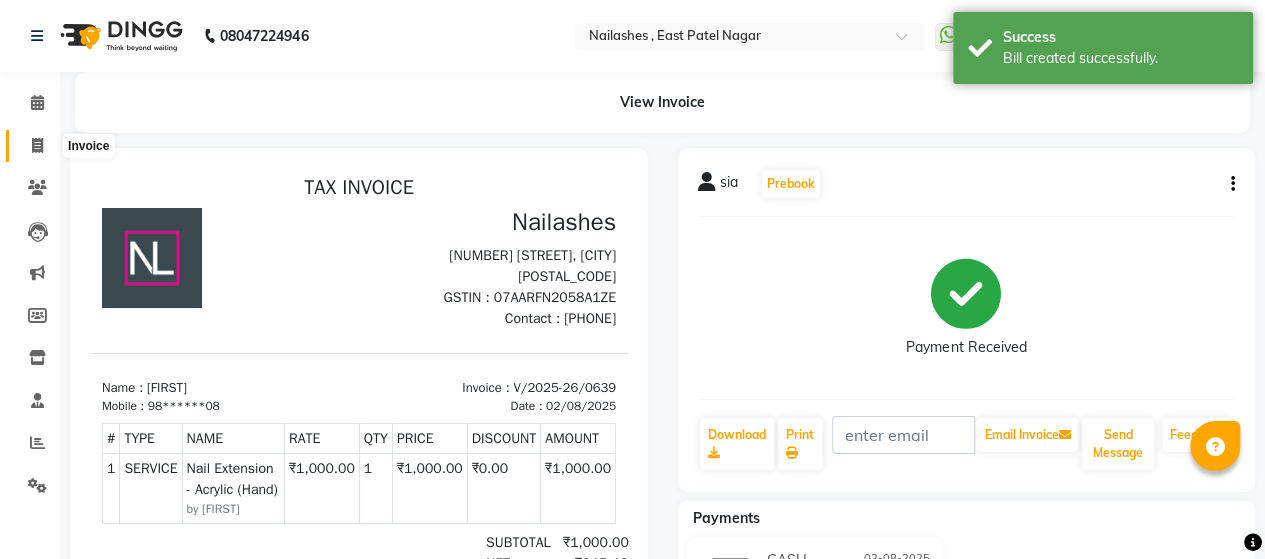click 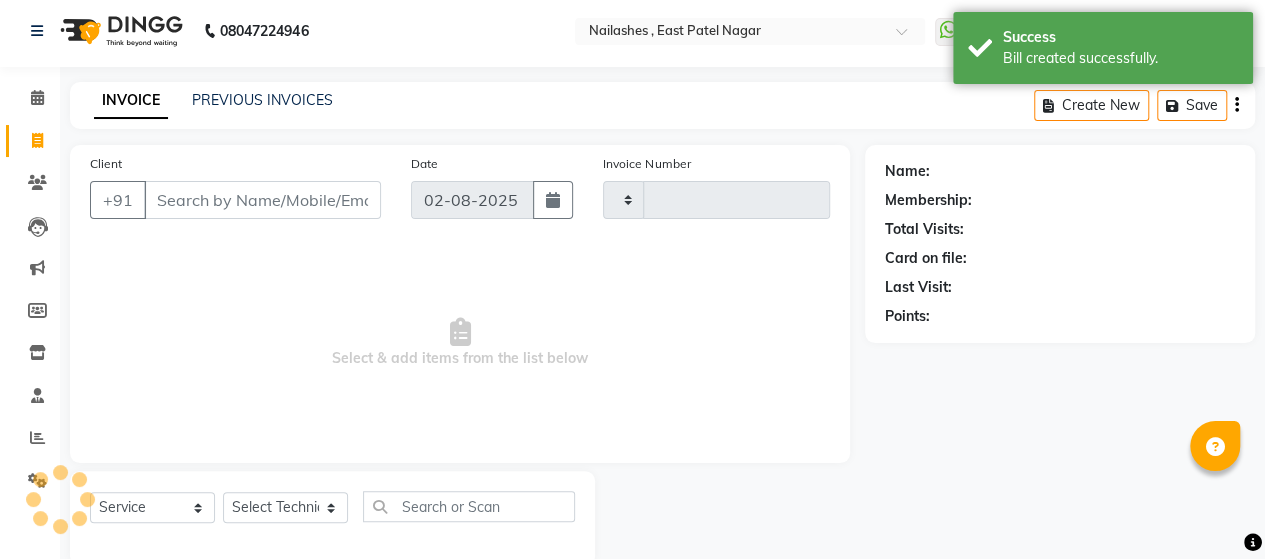type on "0640" 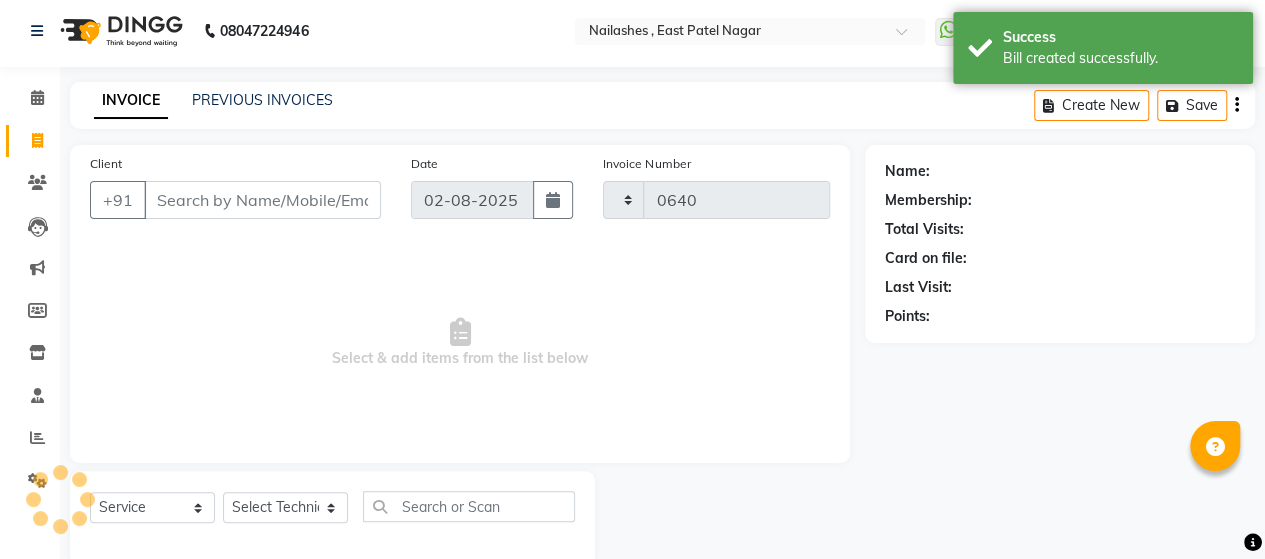 select on "3836" 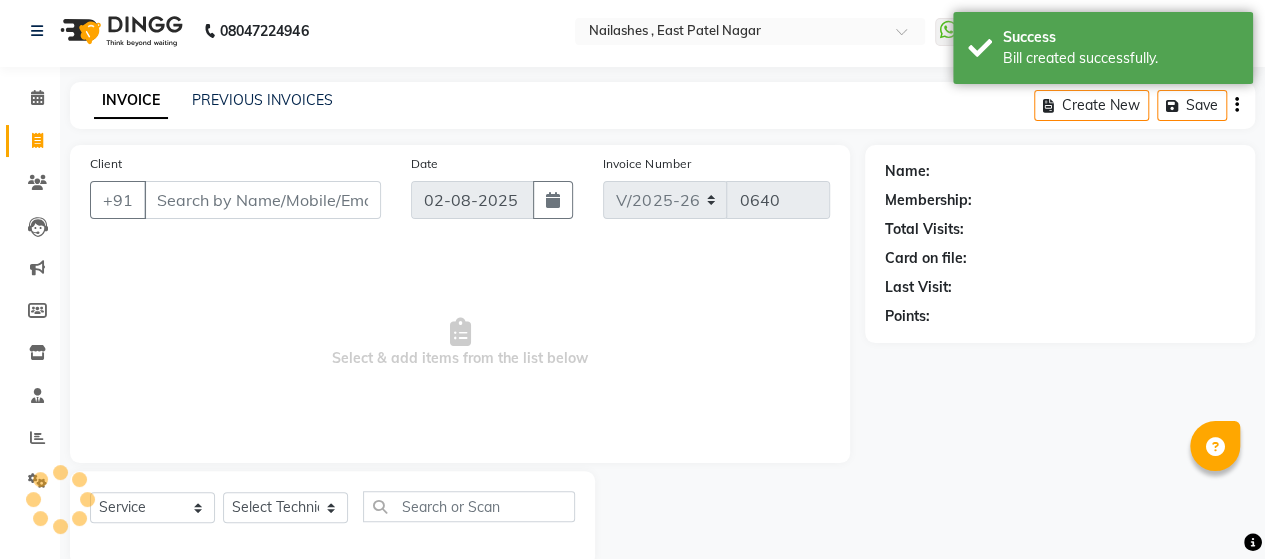 scroll, scrollTop: 41, scrollLeft: 0, axis: vertical 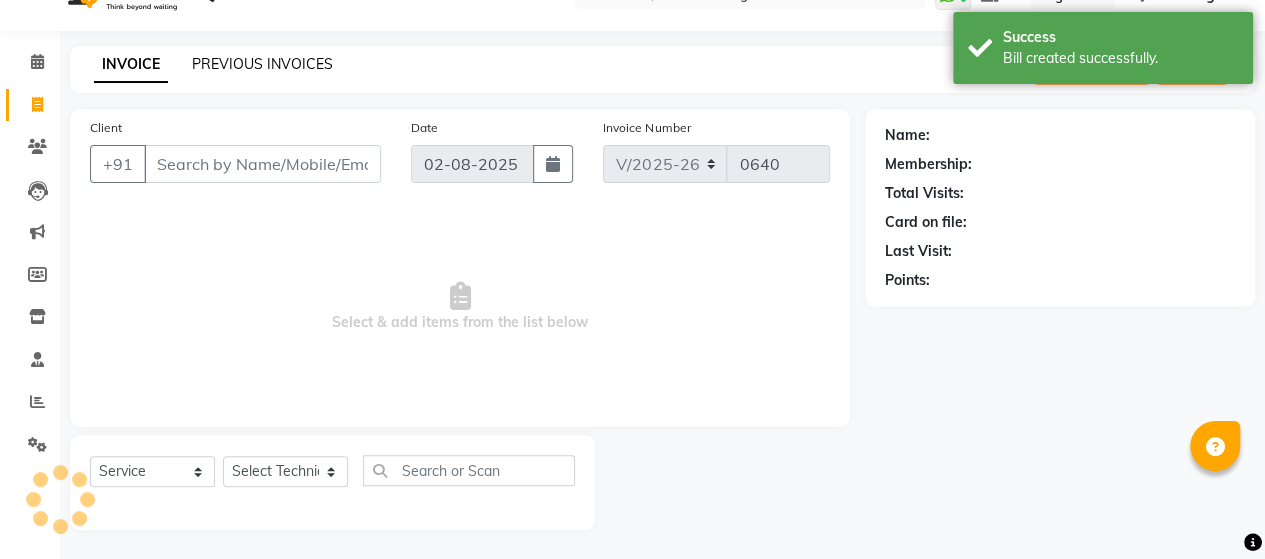 click on "PREVIOUS INVOICES" 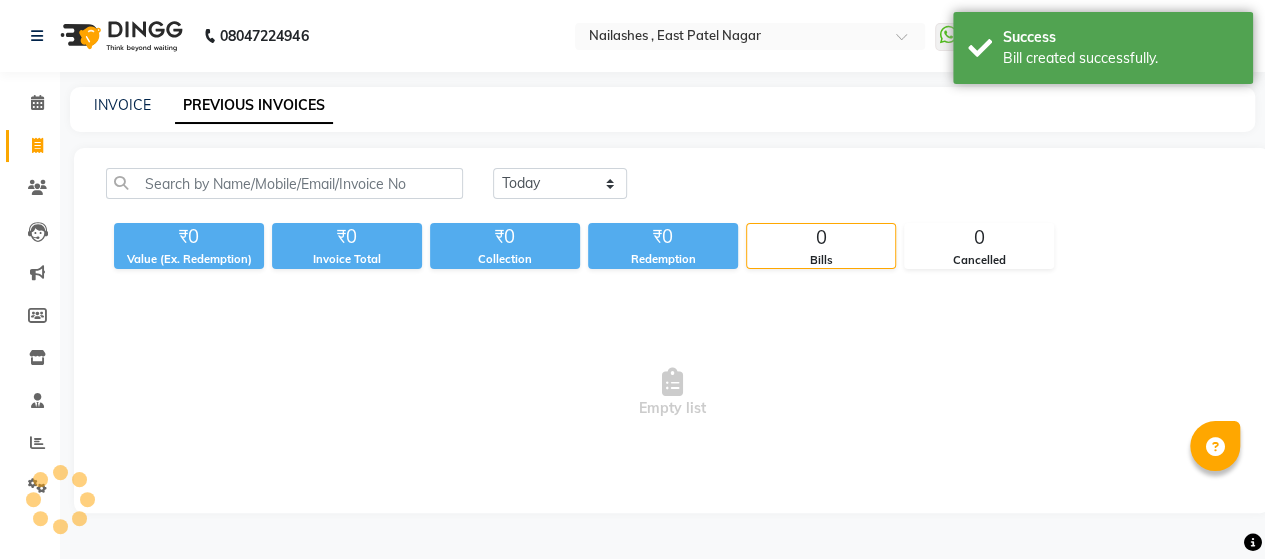 scroll, scrollTop: 0, scrollLeft: 0, axis: both 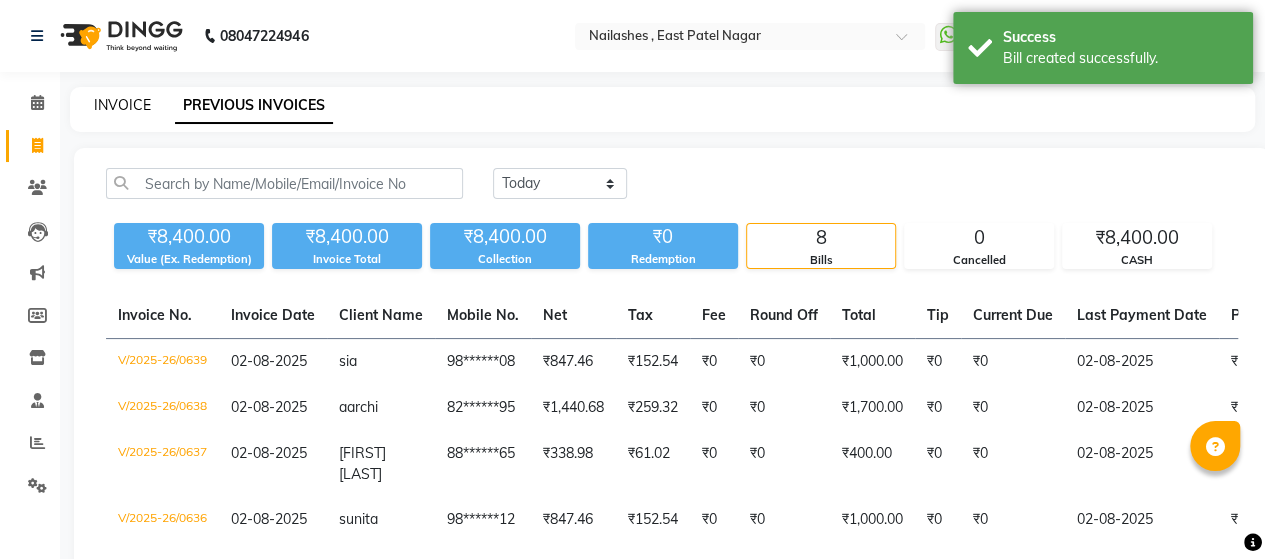 click on "INVOICE" 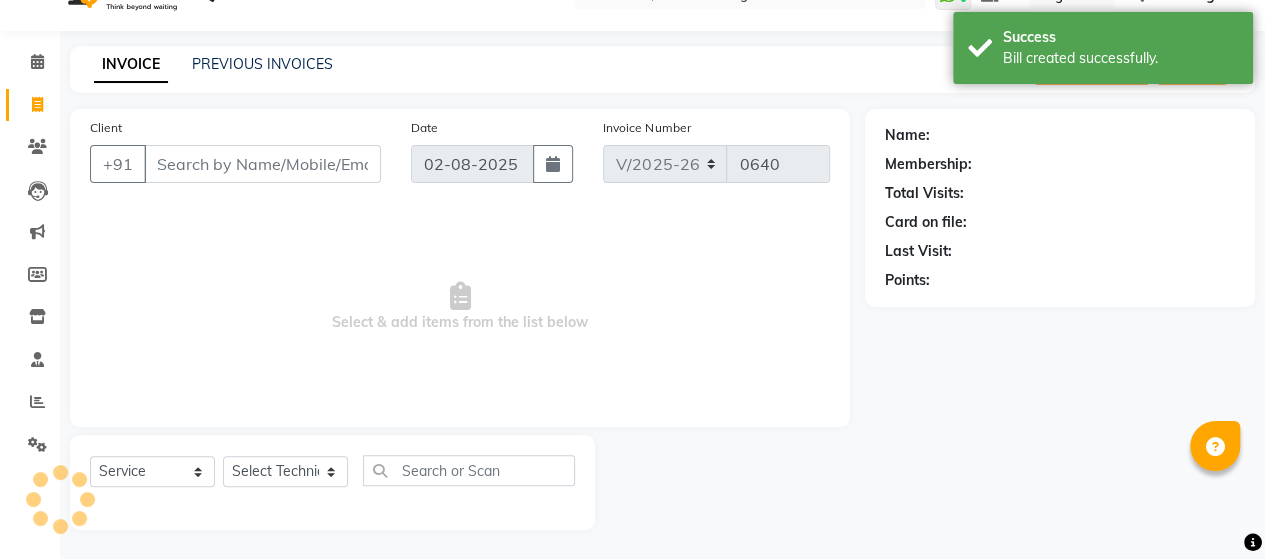 scroll, scrollTop: 0, scrollLeft: 0, axis: both 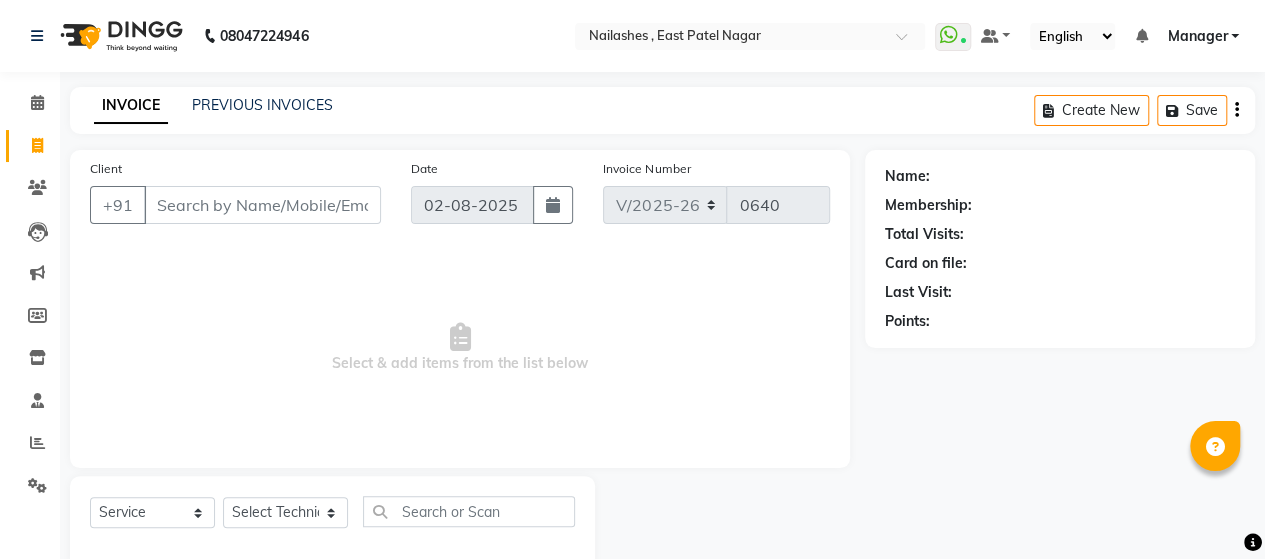 click on "Client" at bounding box center (262, 205) 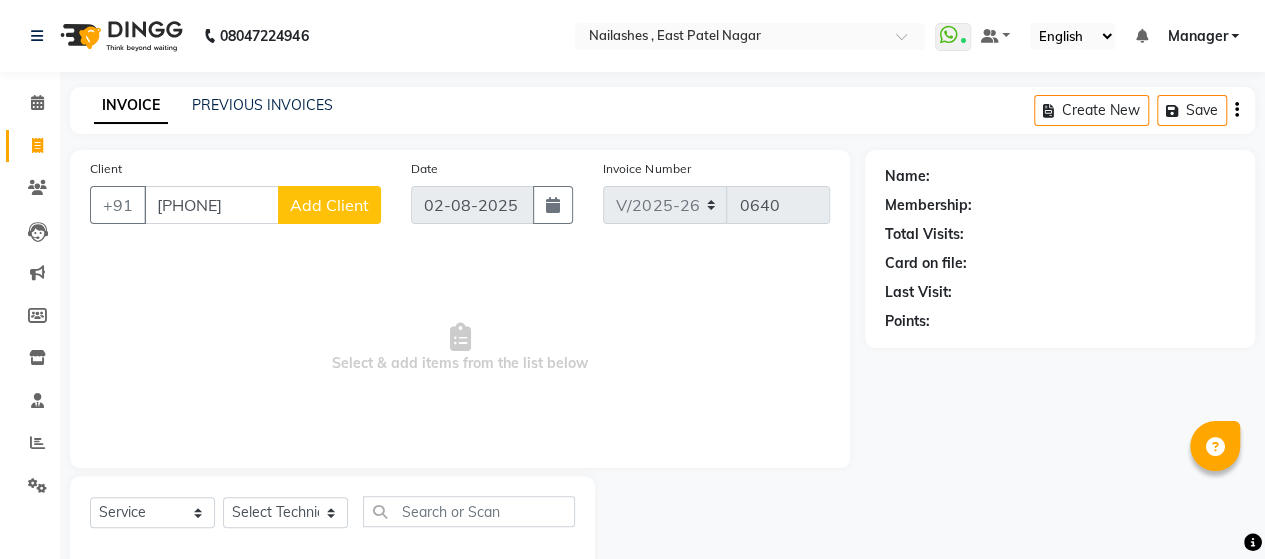 click on "[PHONE]" at bounding box center (211, 205) 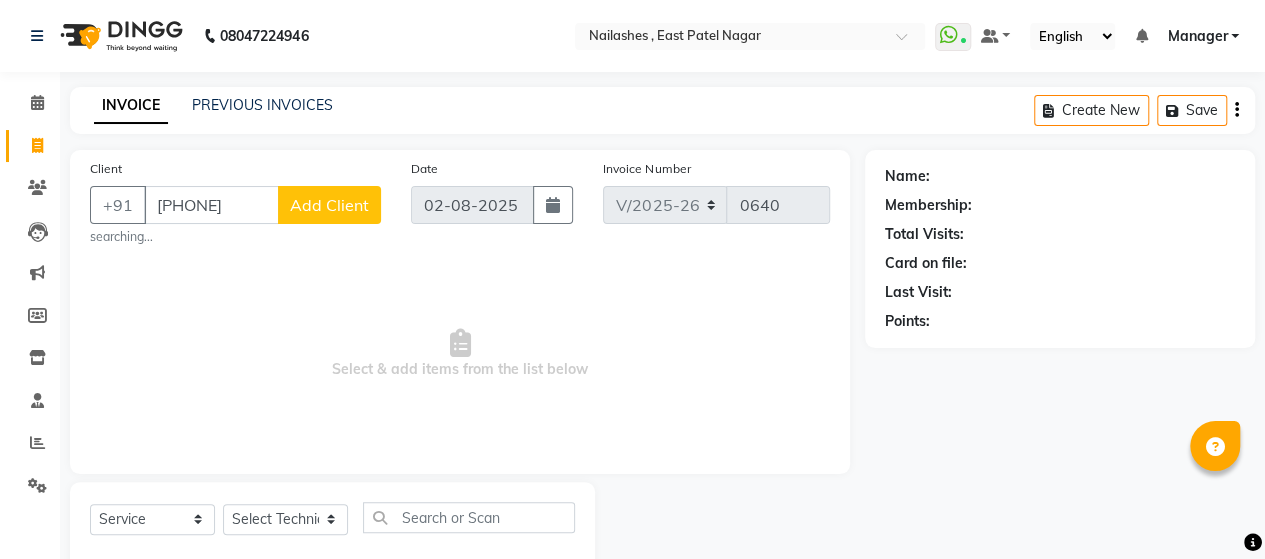 type on "[PHONE]" 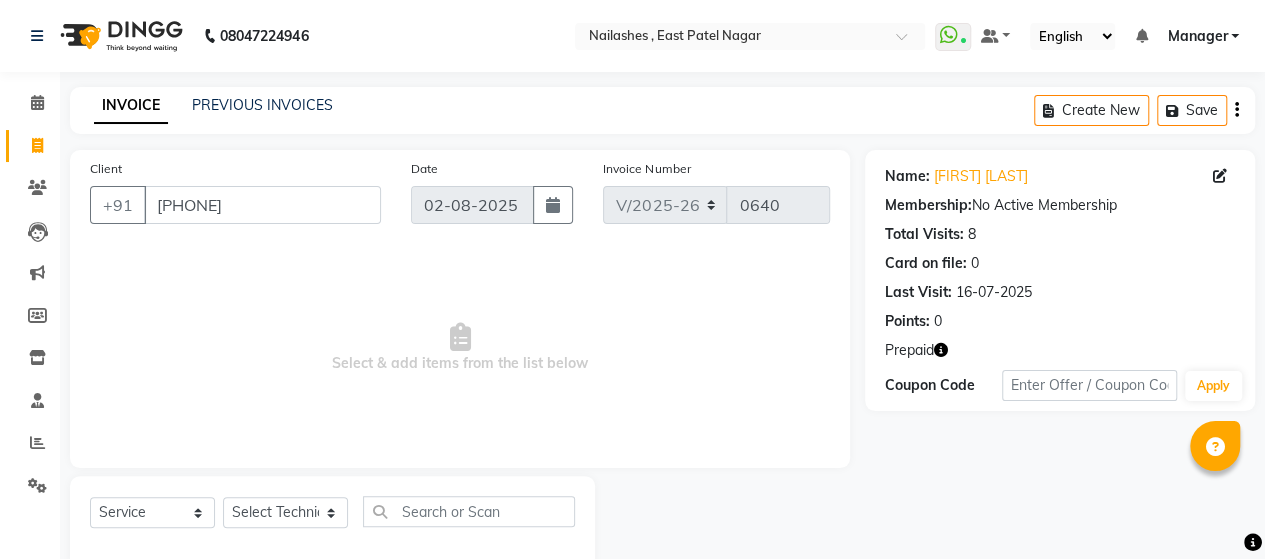 click on "Select & add items from the list below" at bounding box center (460, 348) 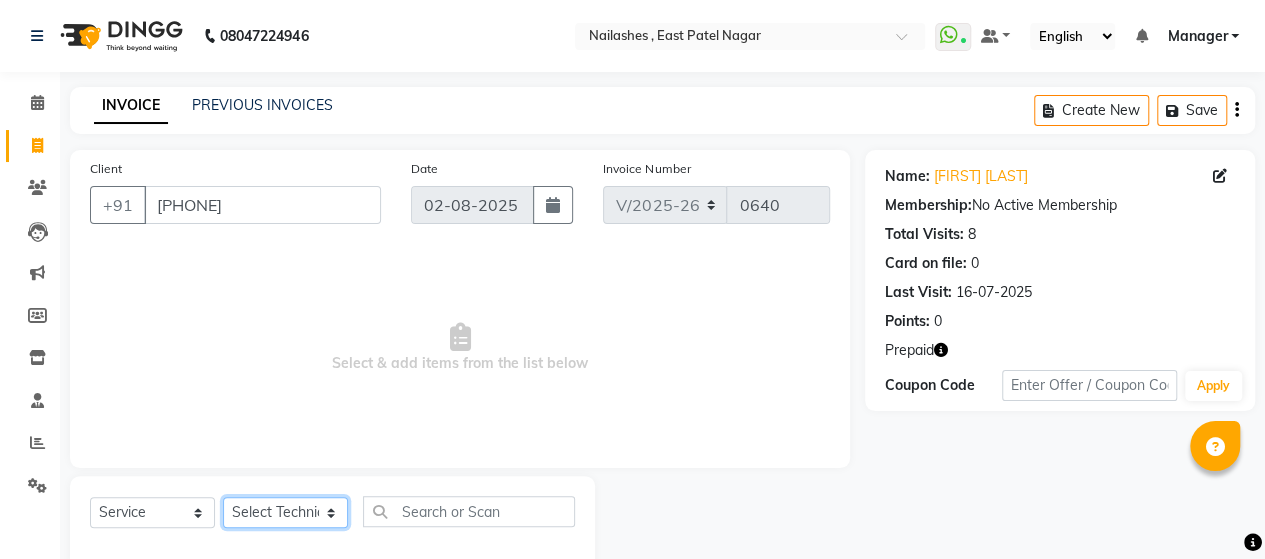 click on "Select Technician [FIRST] Manager [FIRST] [FIRST] [FIRST] [FIRST]" 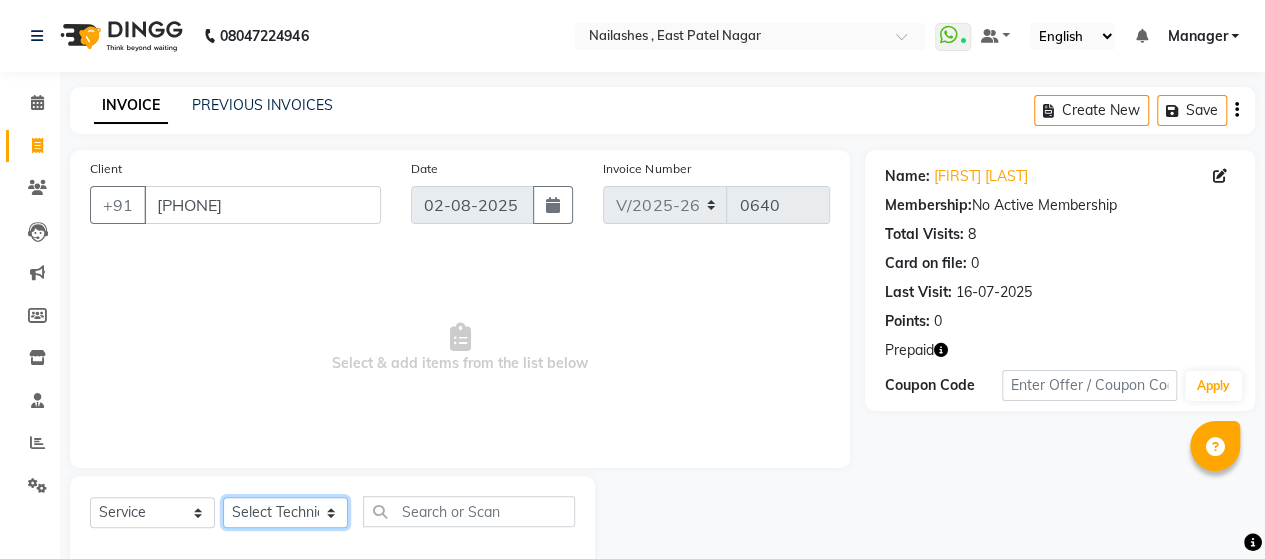 select on "40727" 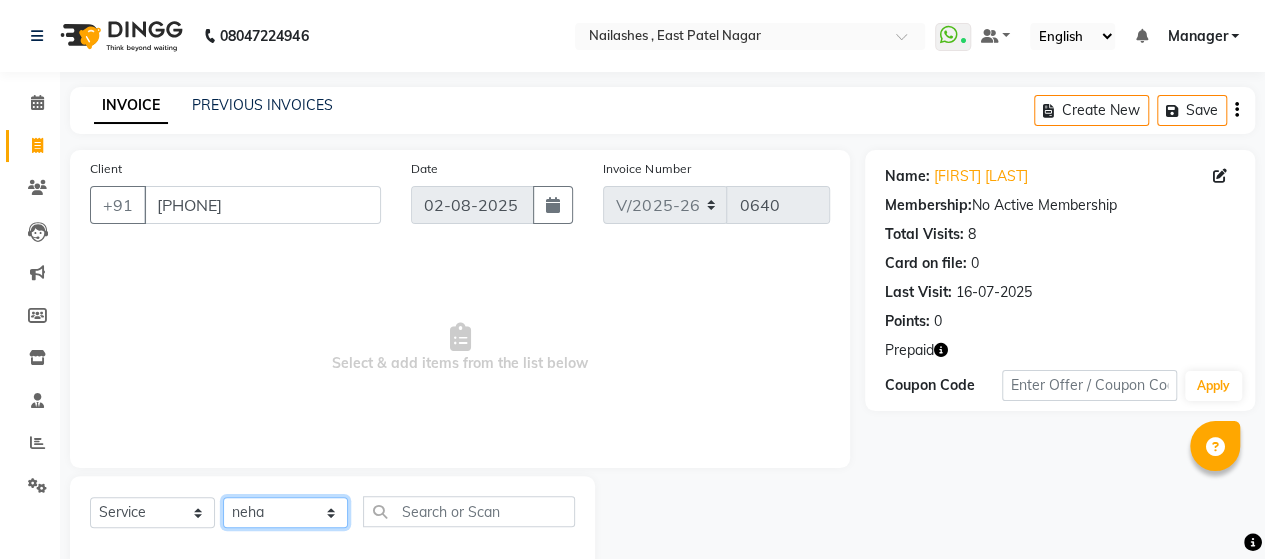 click on "Select Technician [FIRST] Manager [FIRST] [FIRST] [FIRST] [FIRST]" 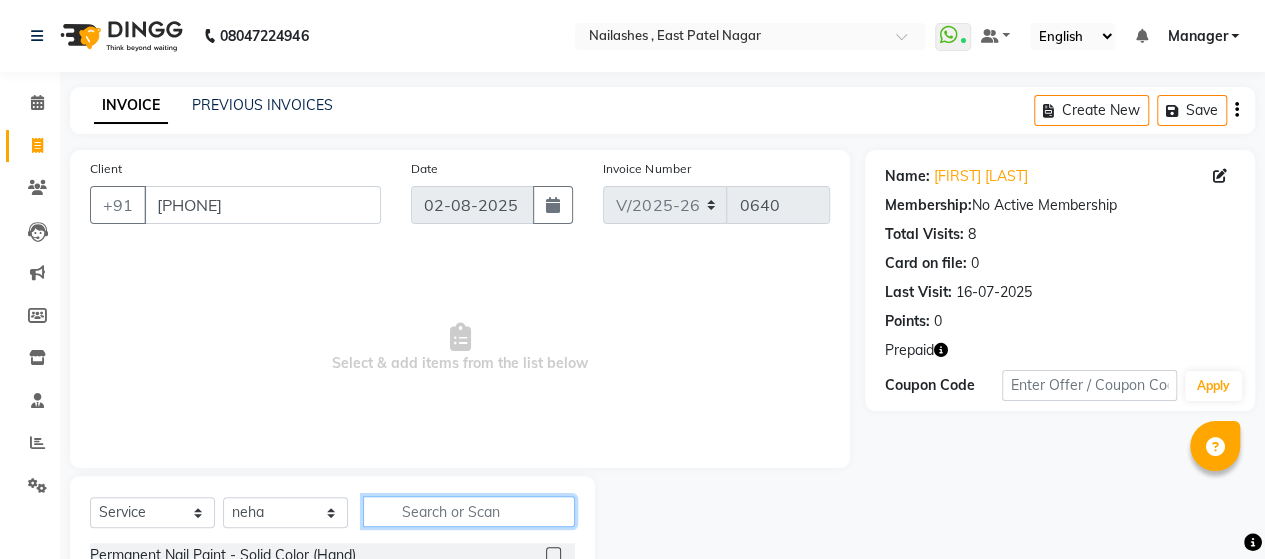 click 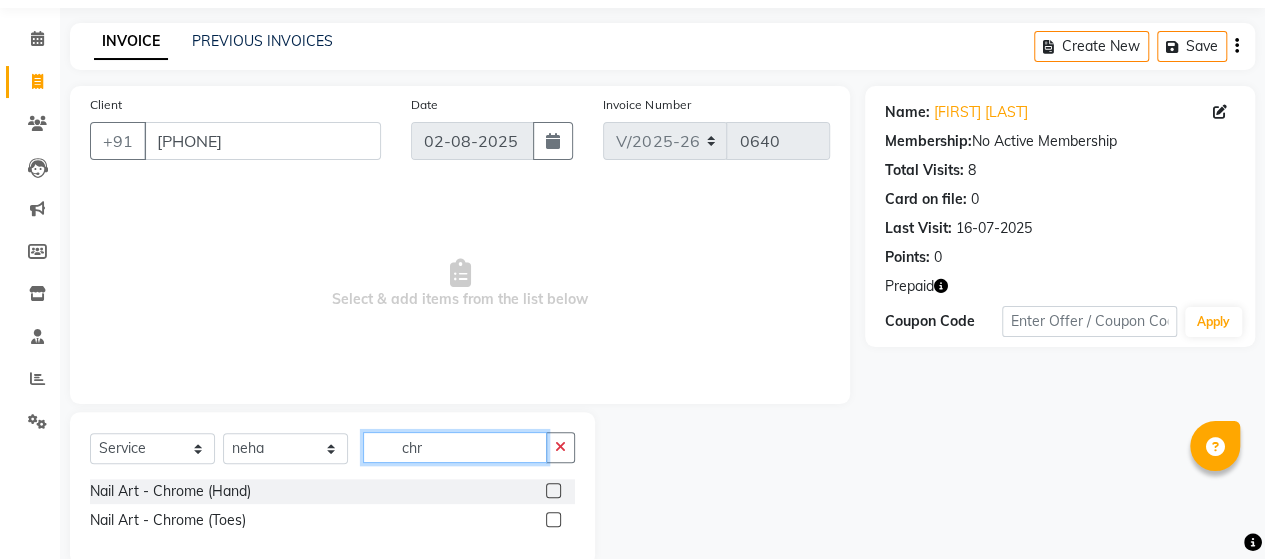 scroll, scrollTop: 65, scrollLeft: 0, axis: vertical 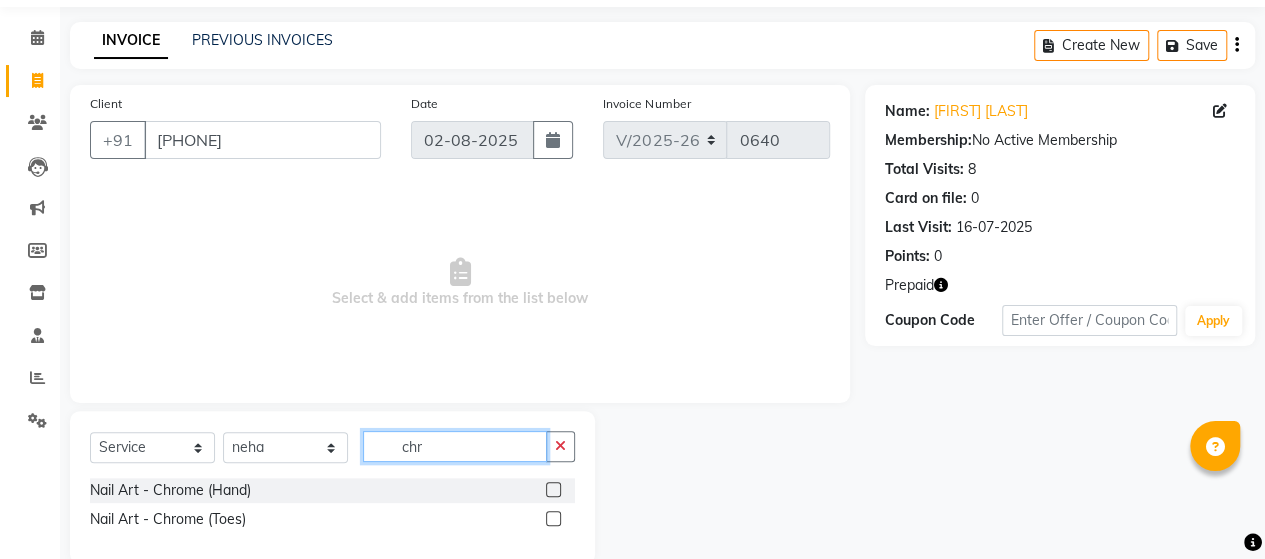 type on "chr" 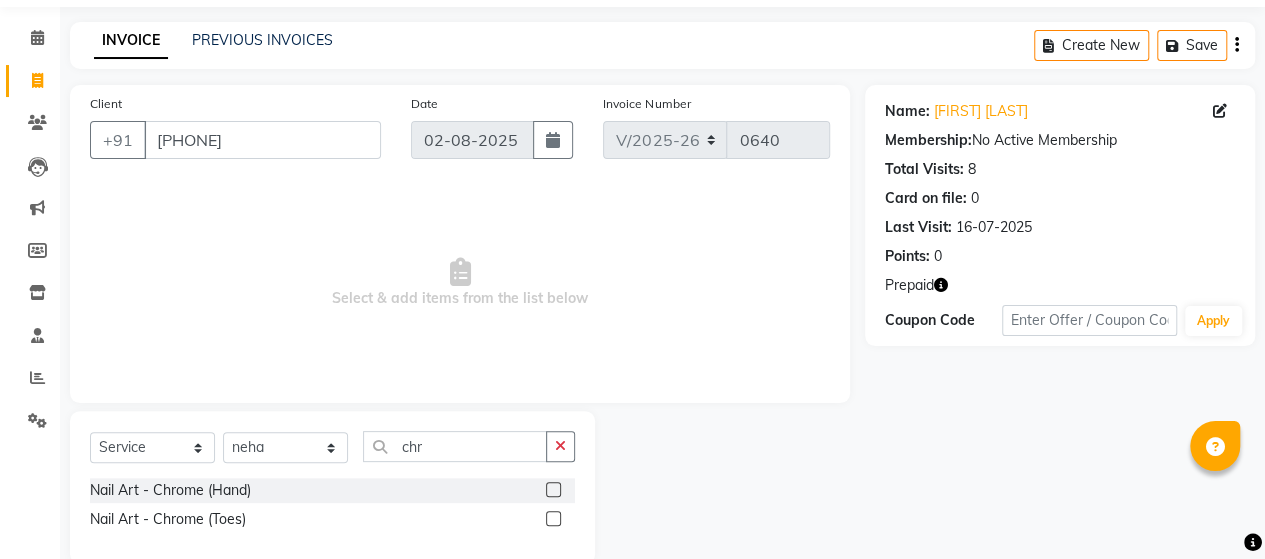 click 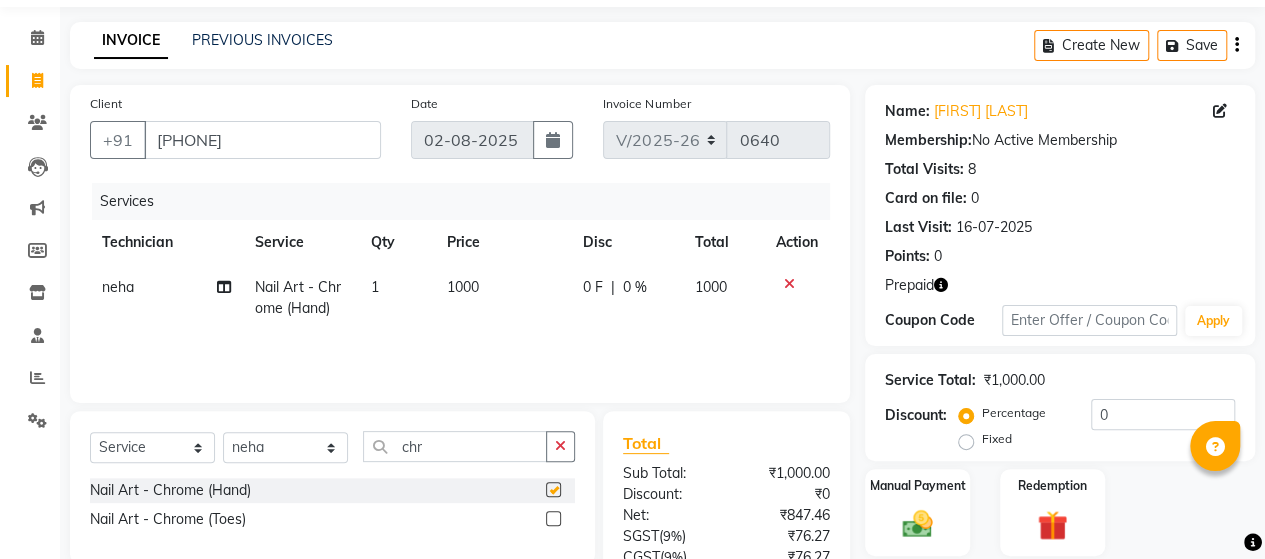 checkbox on "false" 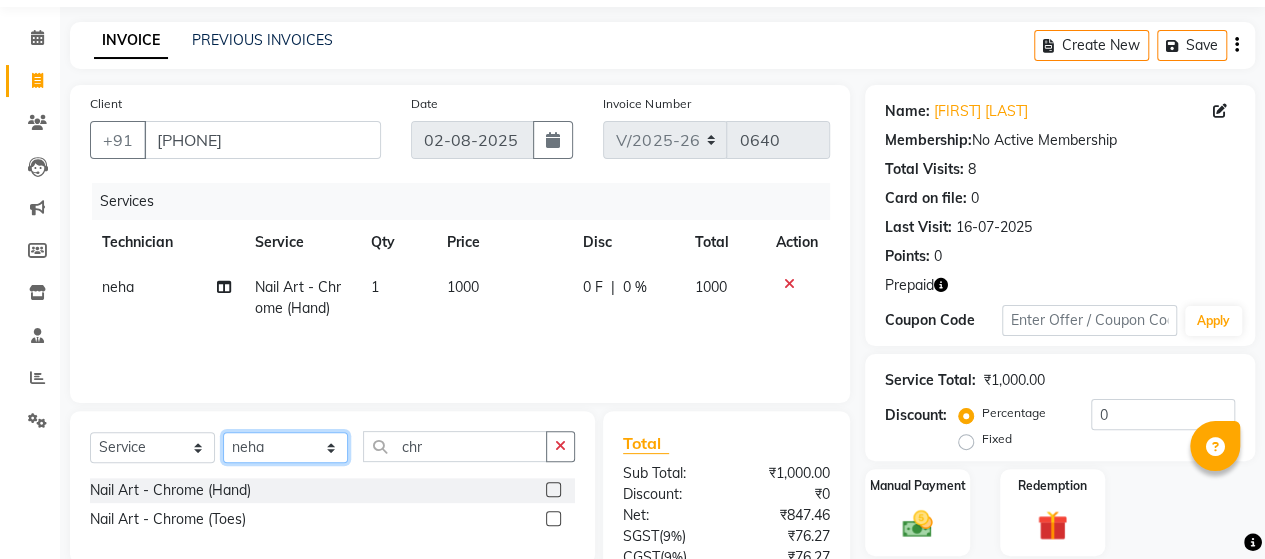 click on "Select Technician [FIRST] Manager [FIRST] [FIRST] [FIRST] [FIRST]" 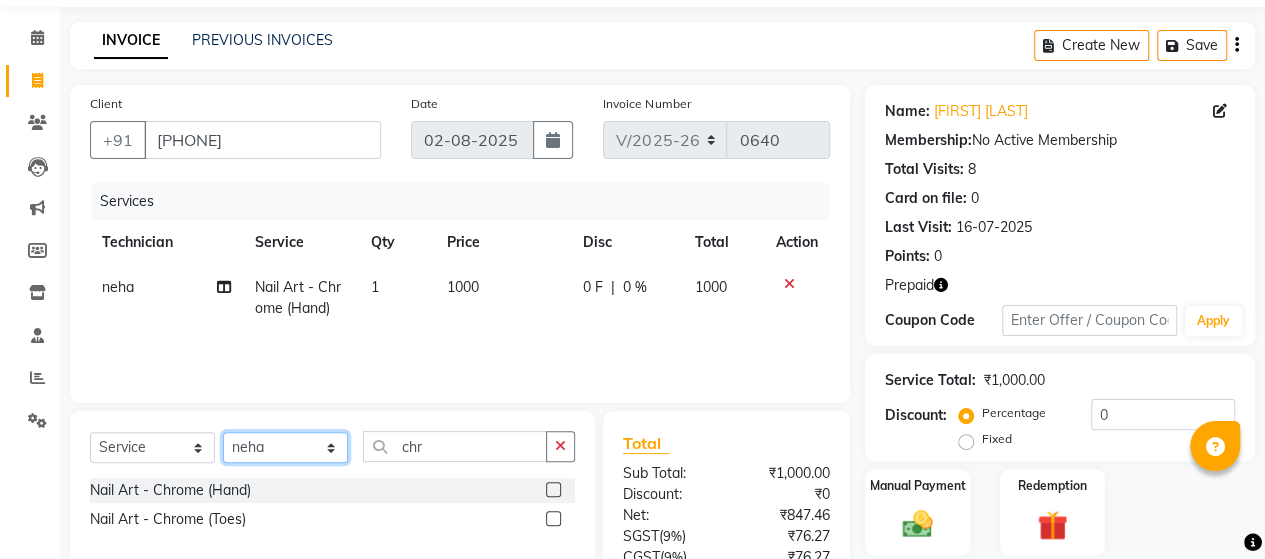click on "Select Technician [FIRST] Manager [FIRST] [FIRST] [FIRST] [FIRST]" 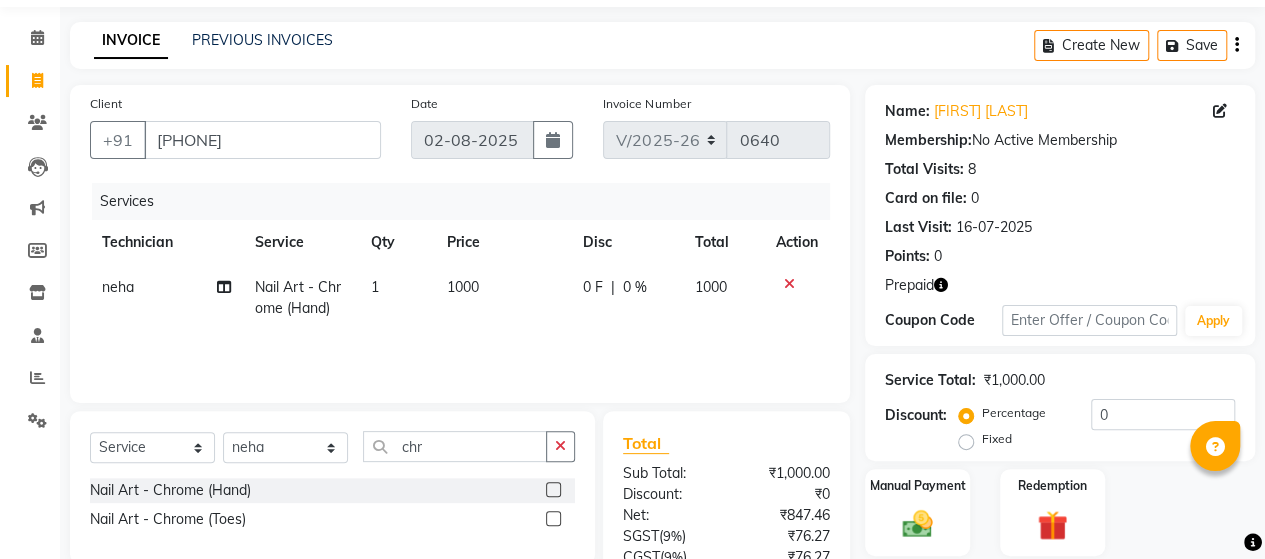 click 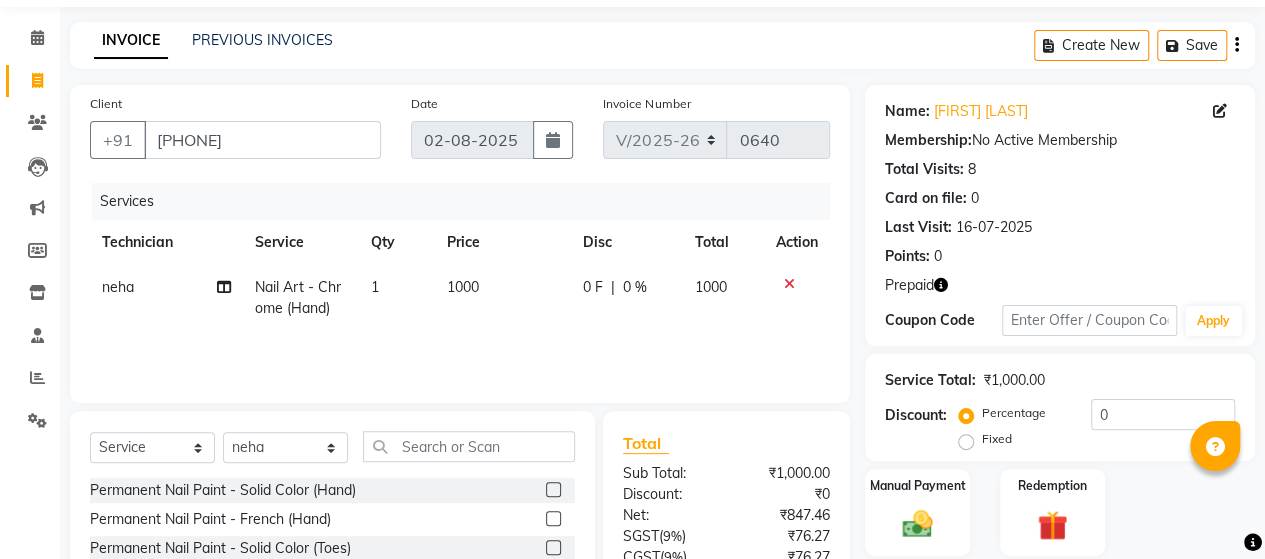 click on "Select  Service  Product  Membership  Package Voucher Prepaid Gift Card  Select Technician [FIRST] Manager [FIRST] [FIRST] [FIRST] [FIRST]" 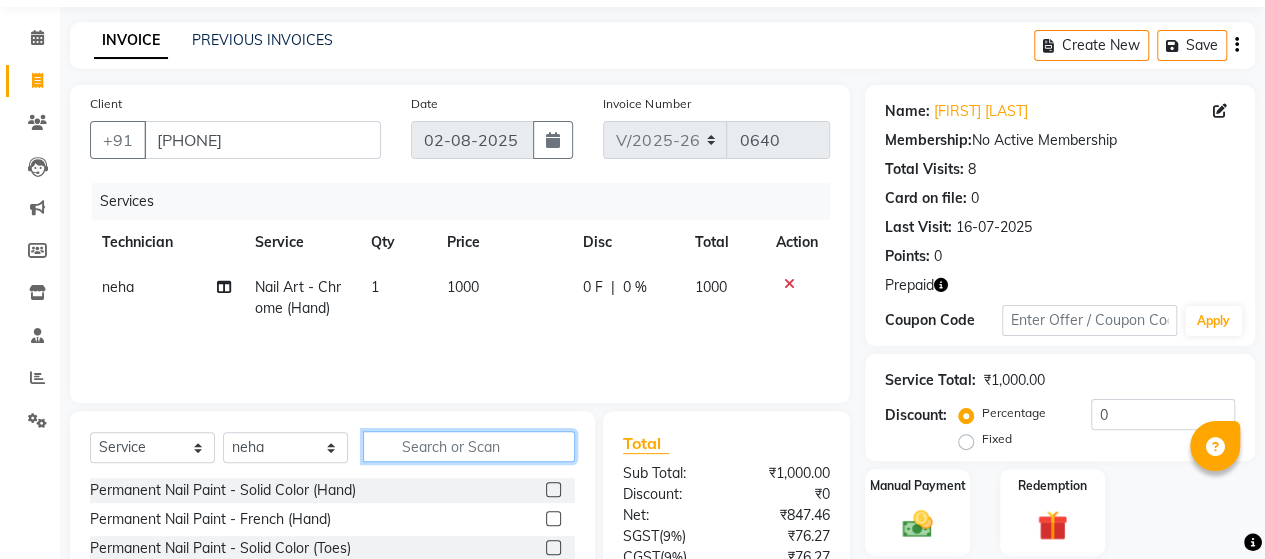 click 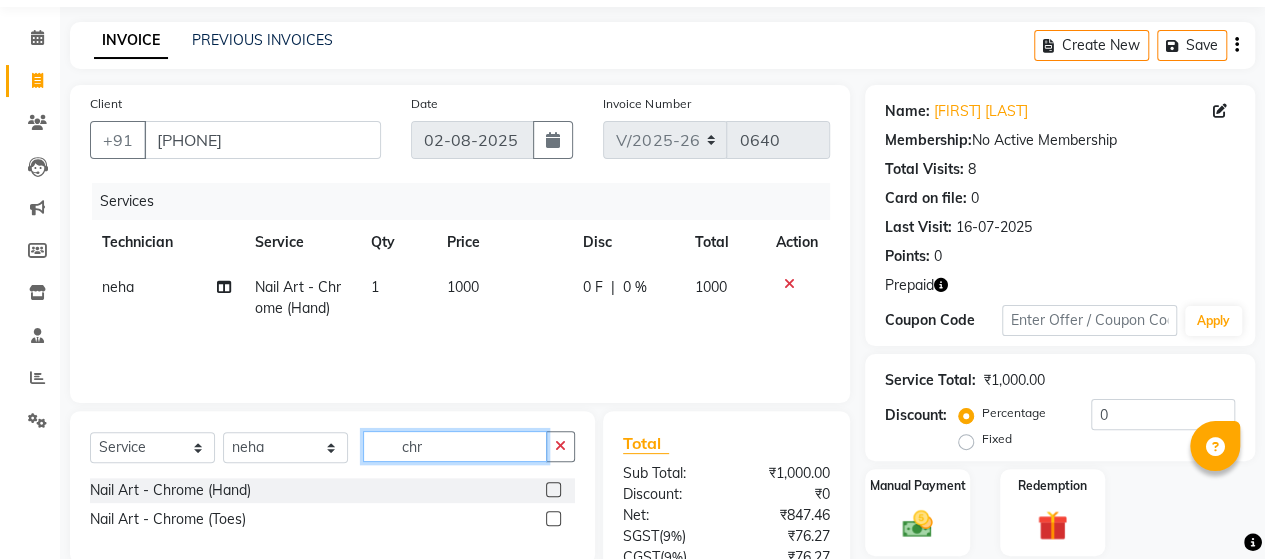 type on "chr" 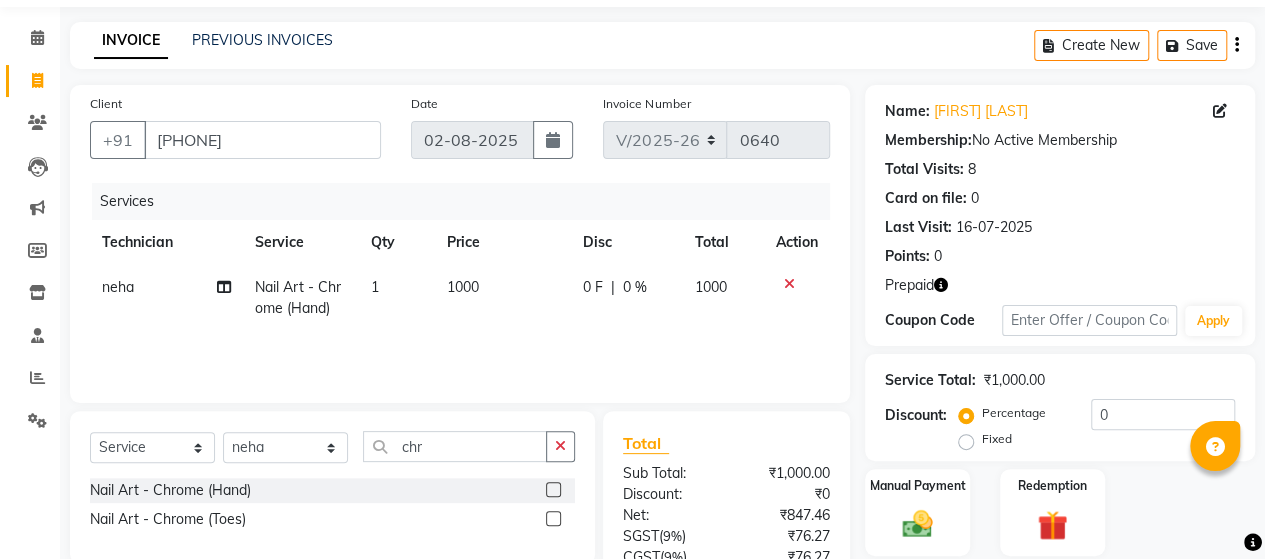 click 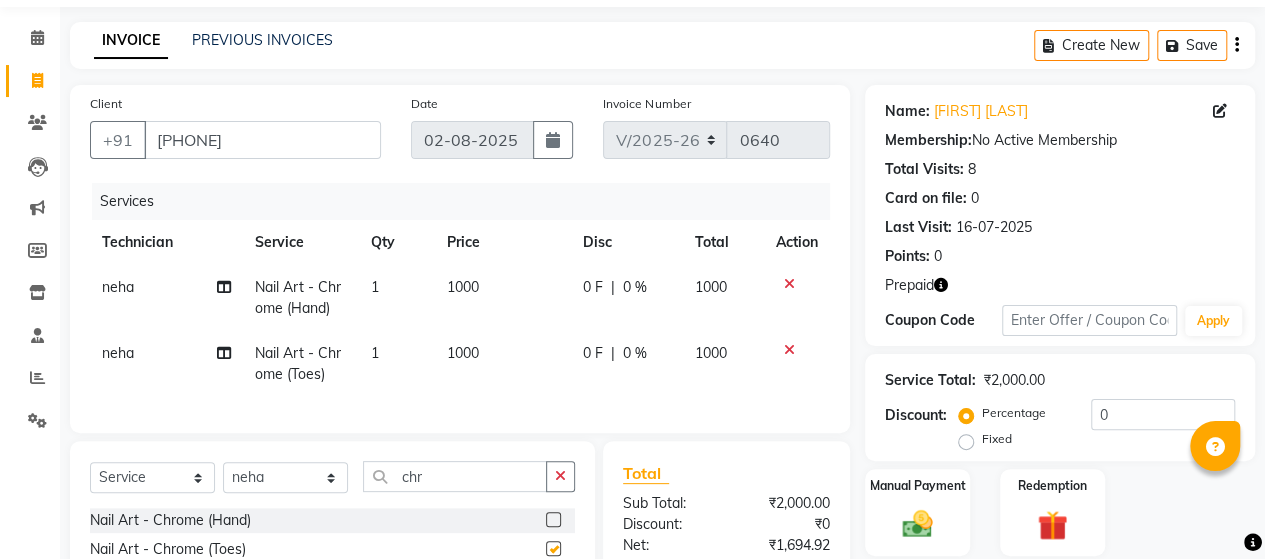 checkbox on "false" 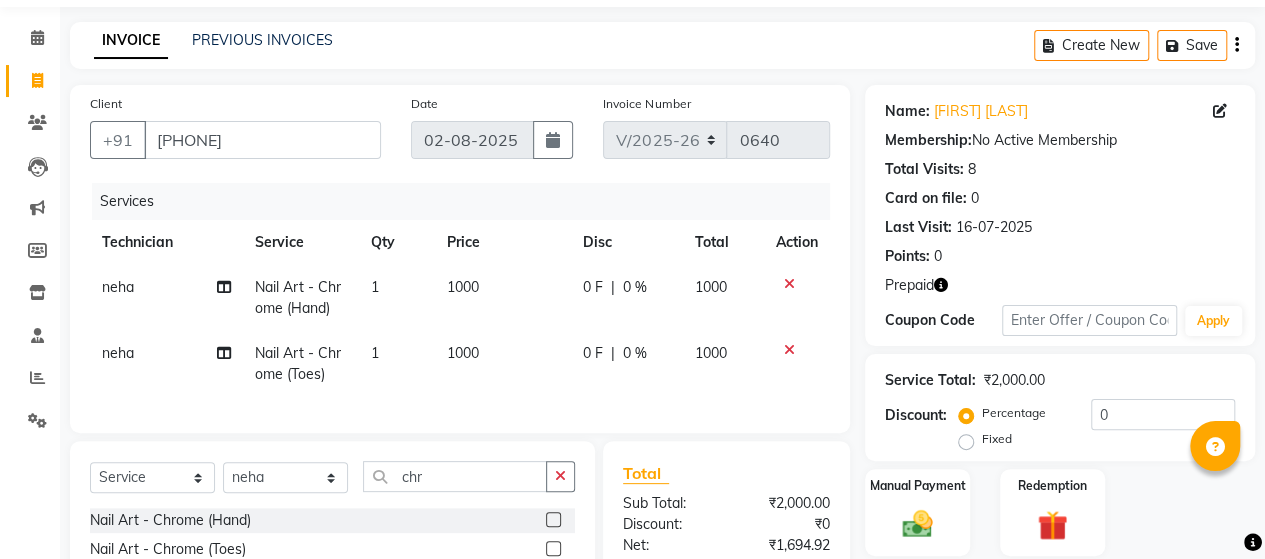 drag, startPoint x: 465, startPoint y: 322, endPoint x: 463, endPoint y: 309, distance: 13.152946 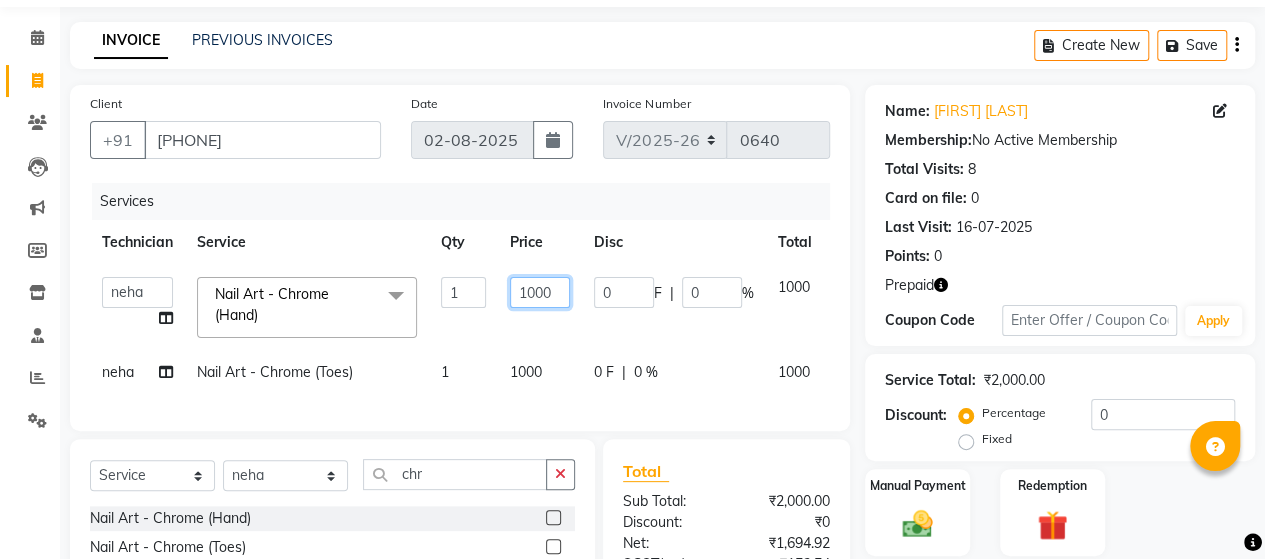 click on "1000" 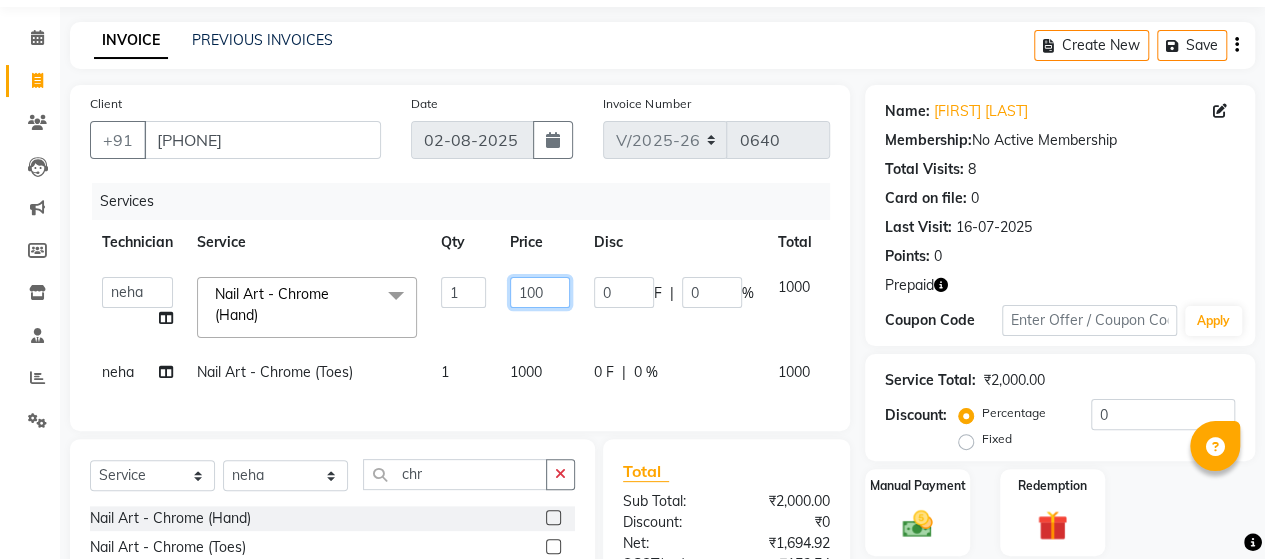type on "1500" 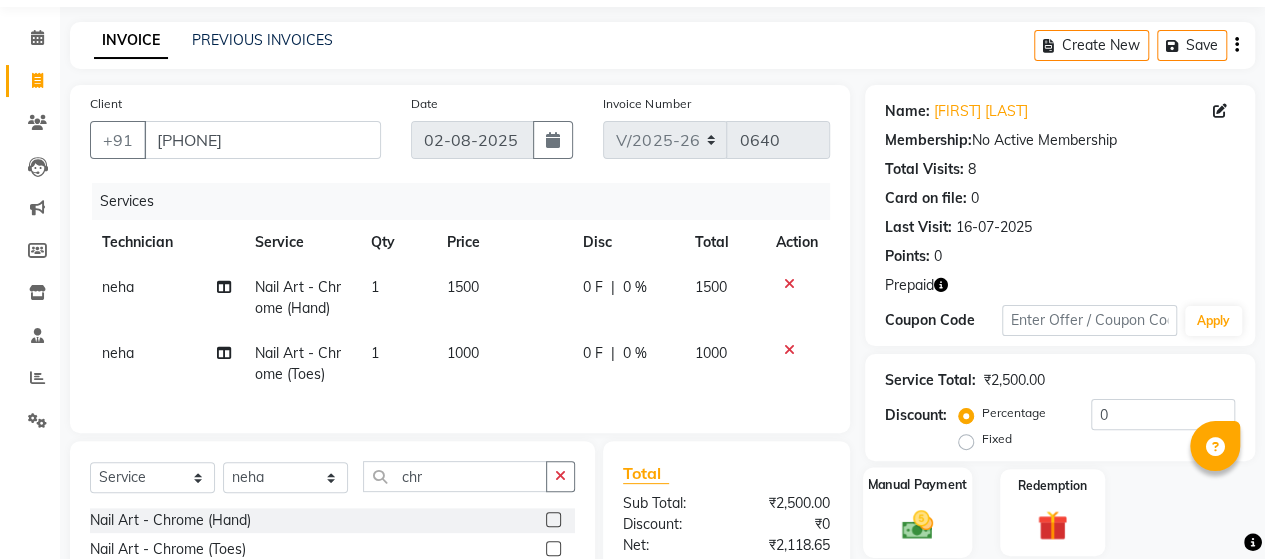 click 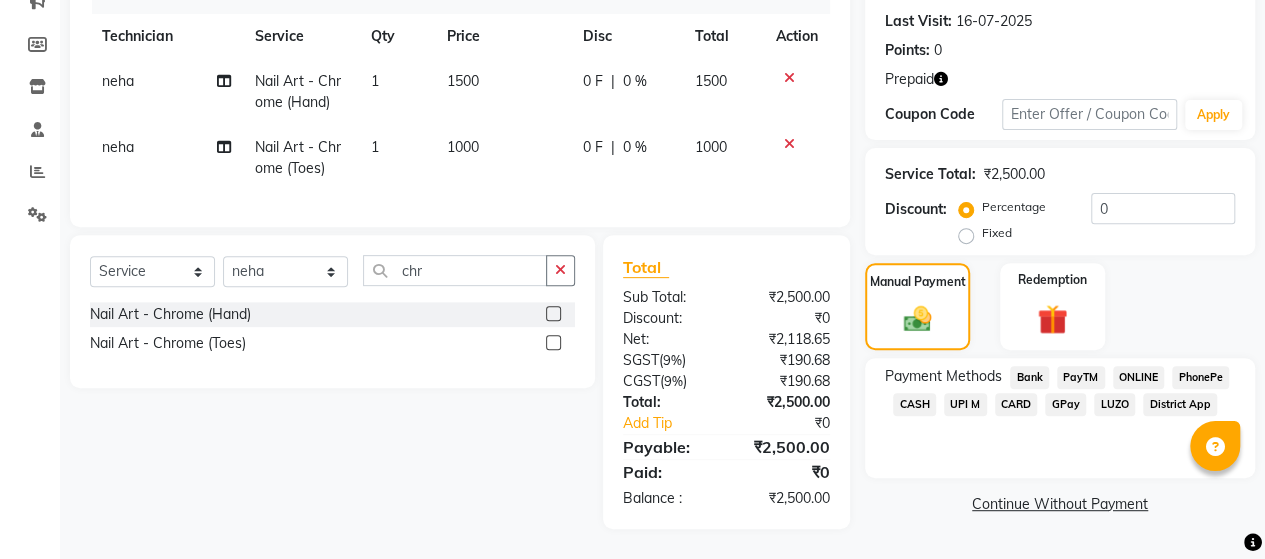 scroll, scrollTop: 277, scrollLeft: 0, axis: vertical 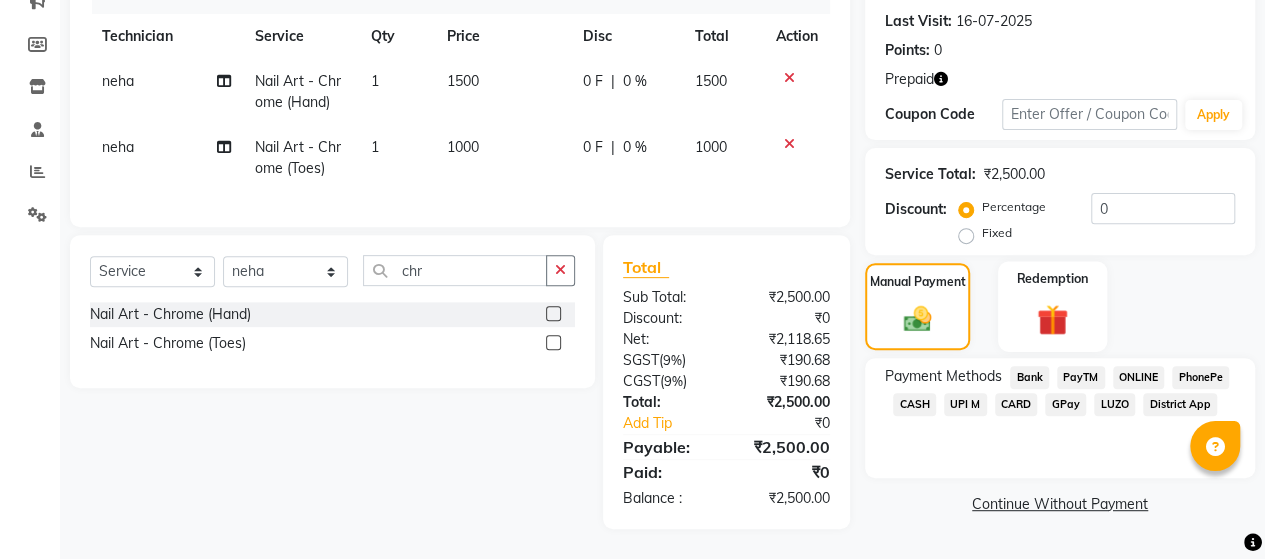 click 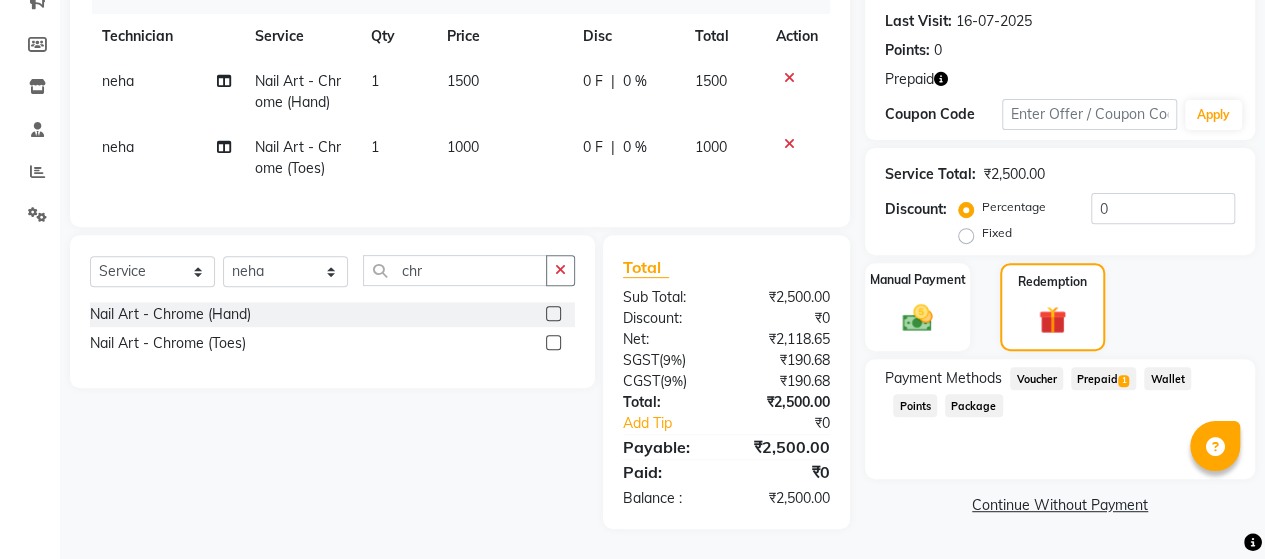 click on "Prepaid  1" 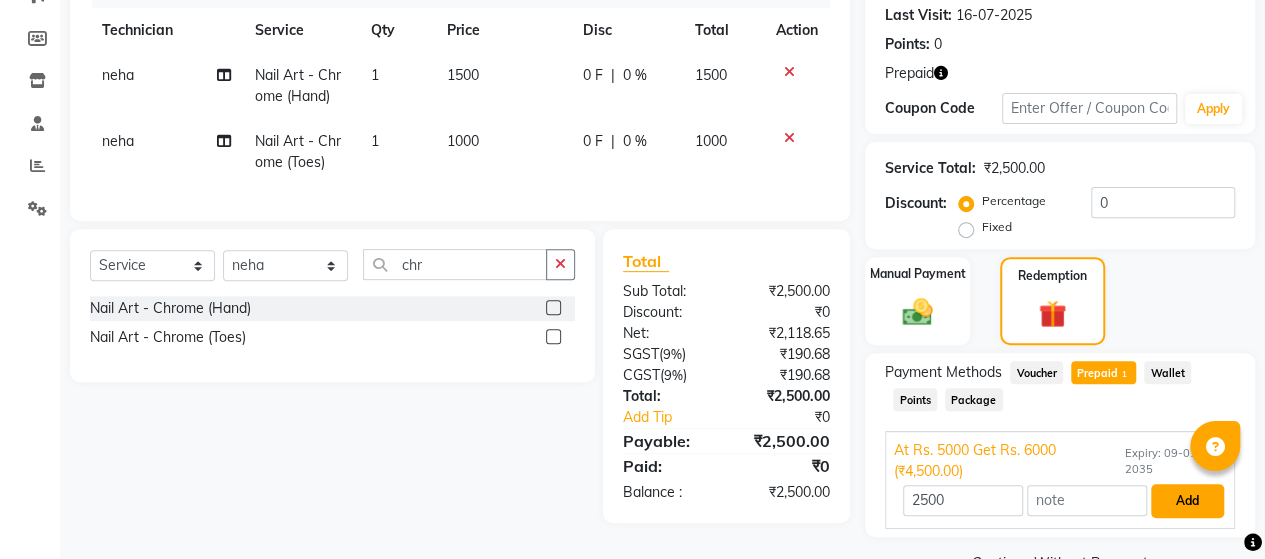 click on "Add" at bounding box center [1187, 501] 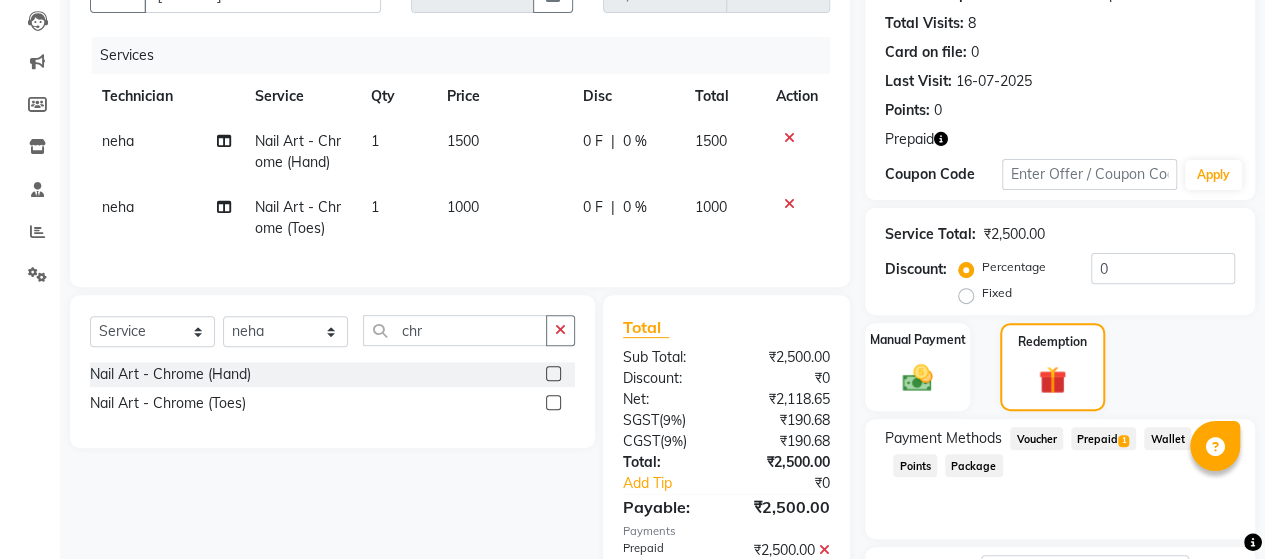 scroll, scrollTop: 210, scrollLeft: 0, axis: vertical 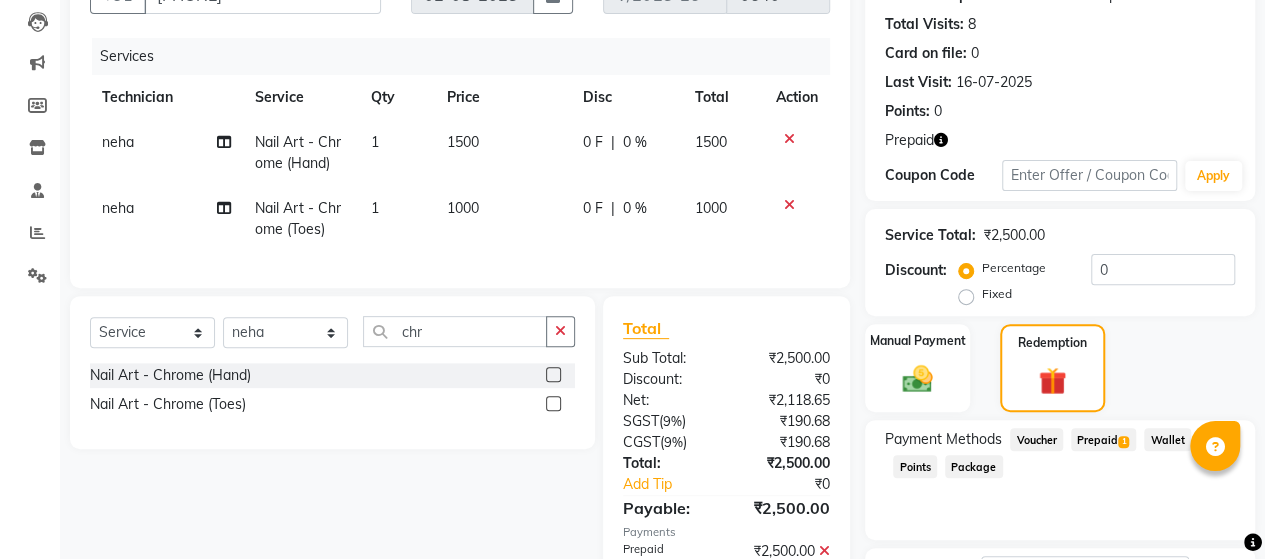 click 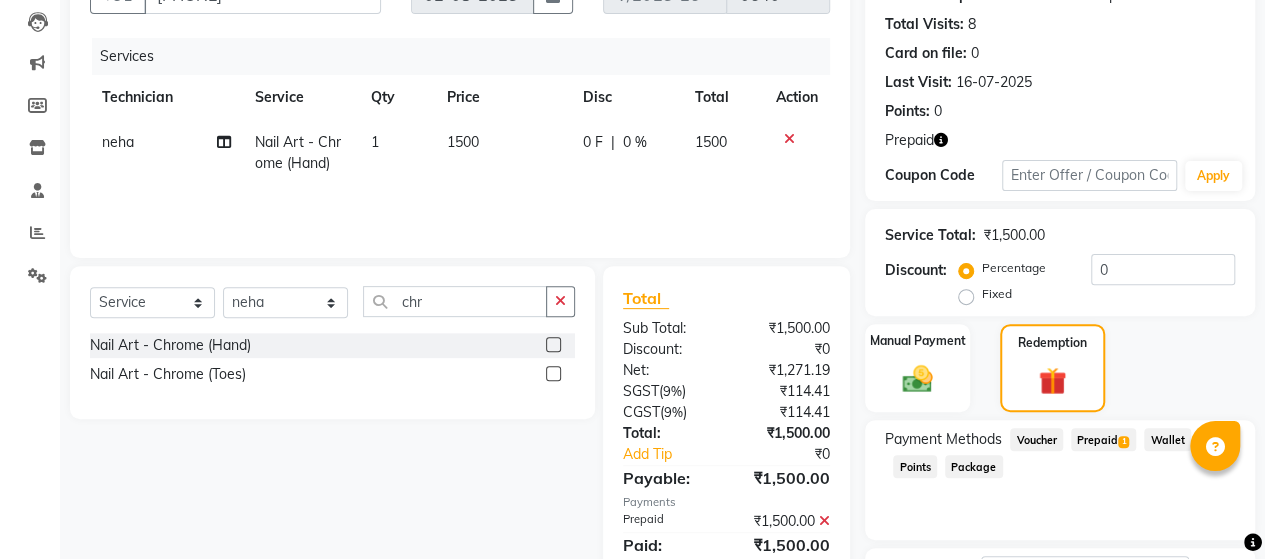 click on "Manual Payment Redemption" 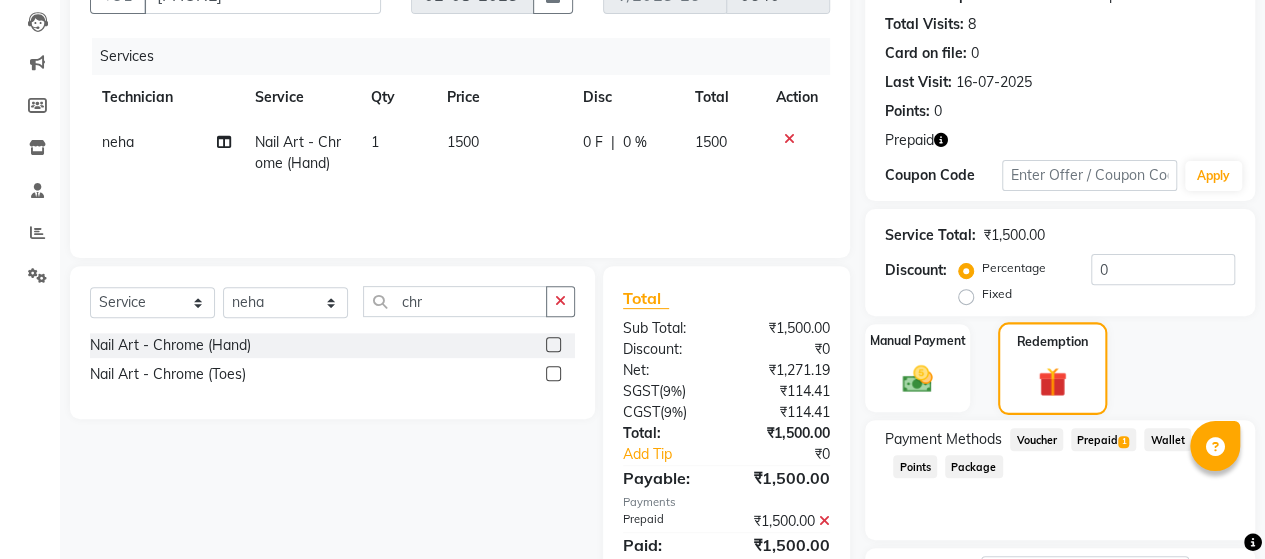 click 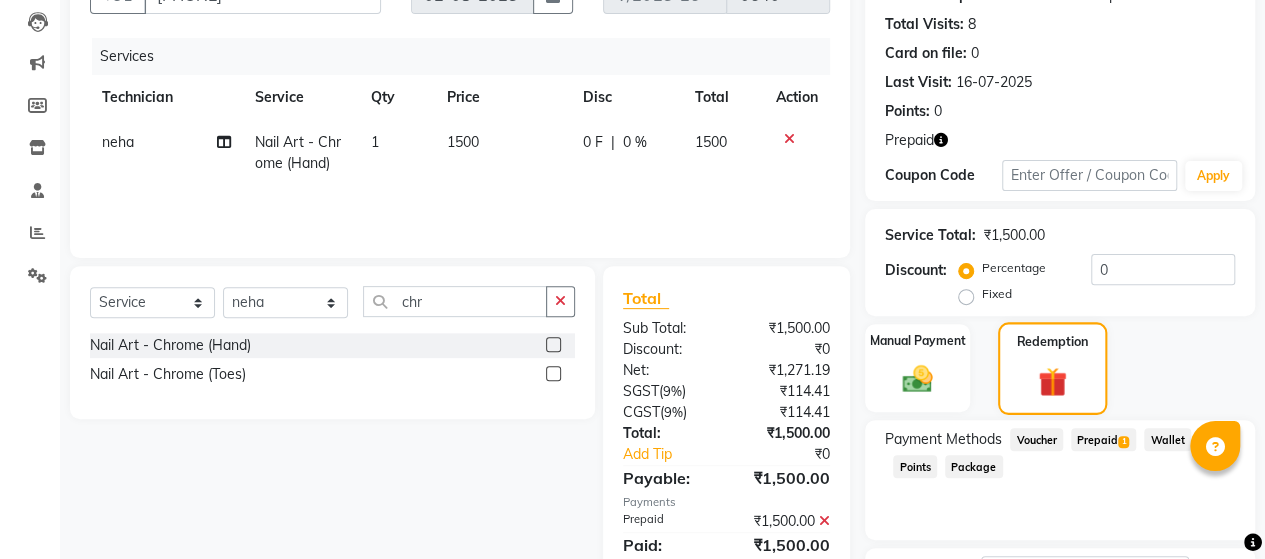 scroll, scrollTop: 373, scrollLeft: 0, axis: vertical 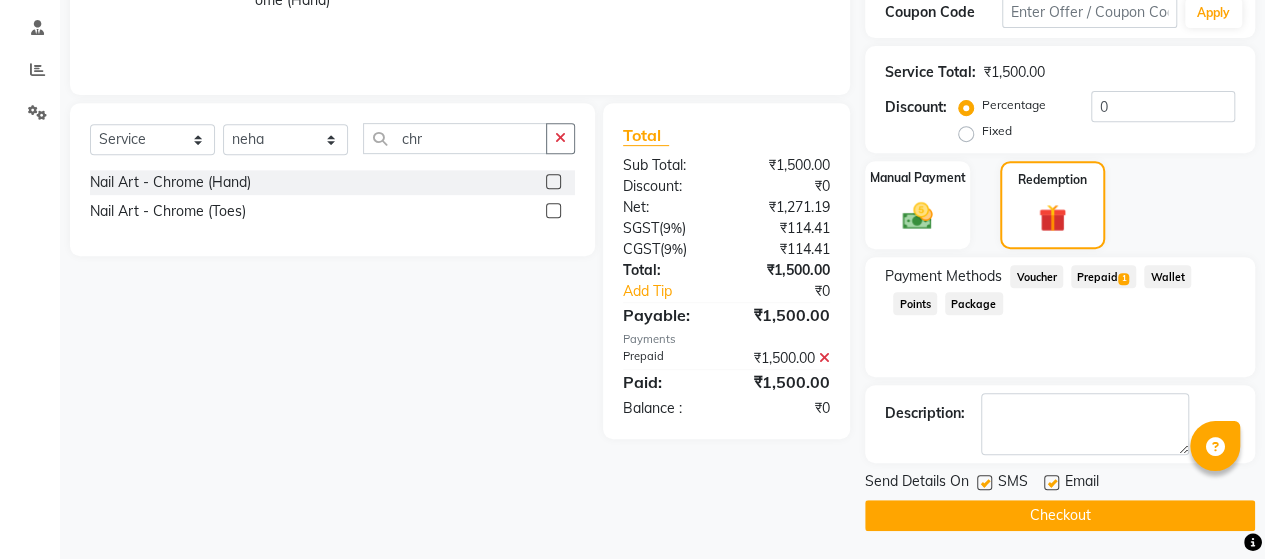 click on "Prepaid  1" 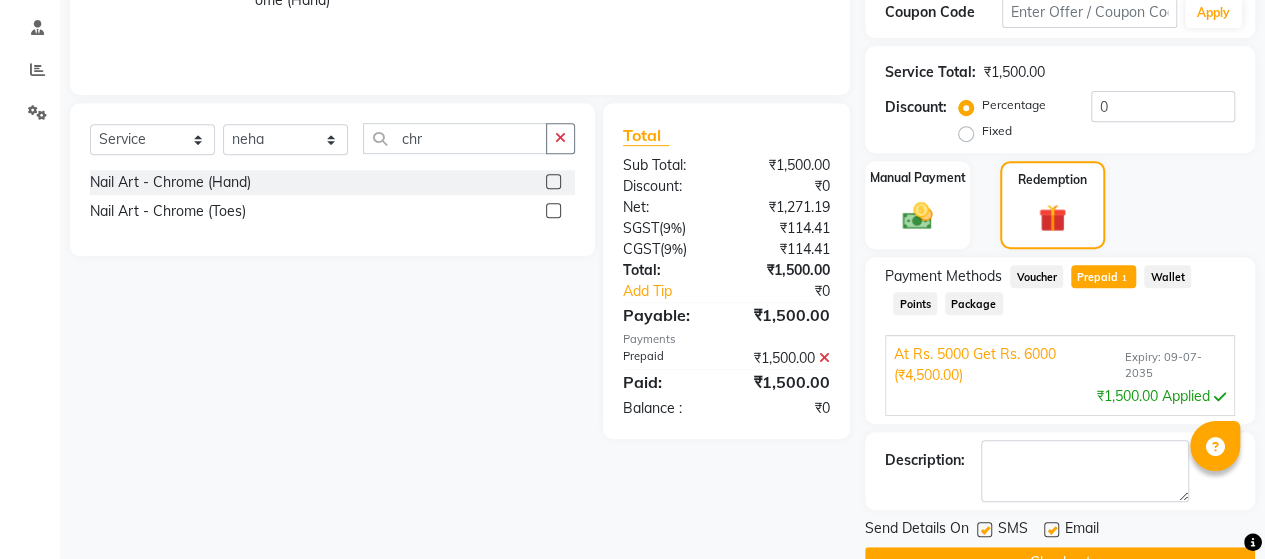 scroll, scrollTop: 420, scrollLeft: 0, axis: vertical 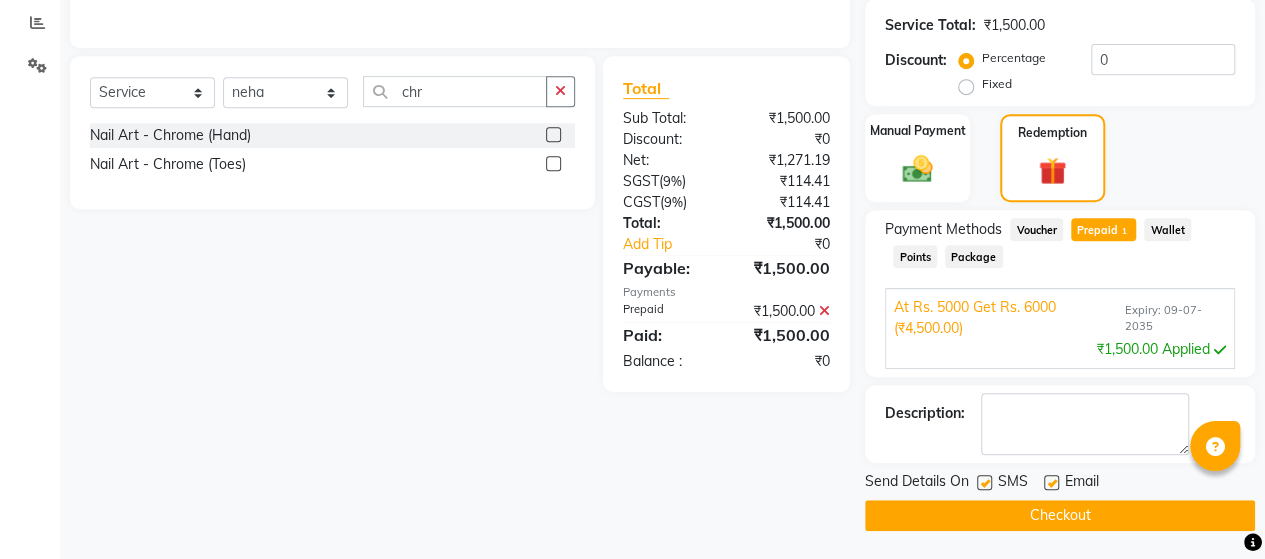 click on "Checkout" 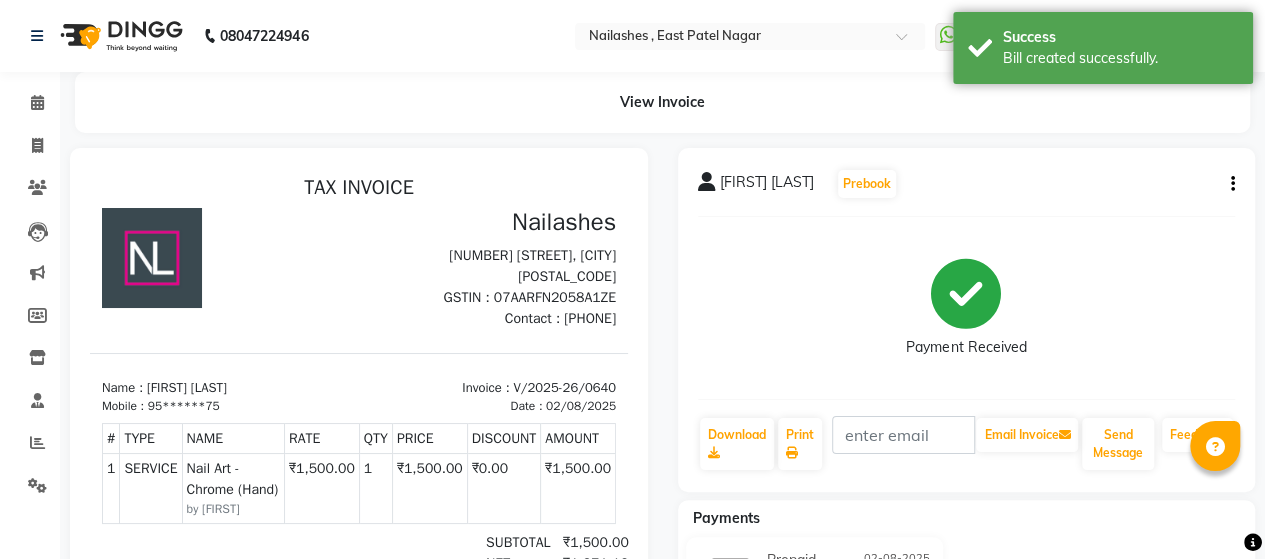 scroll, scrollTop: 0, scrollLeft: 0, axis: both 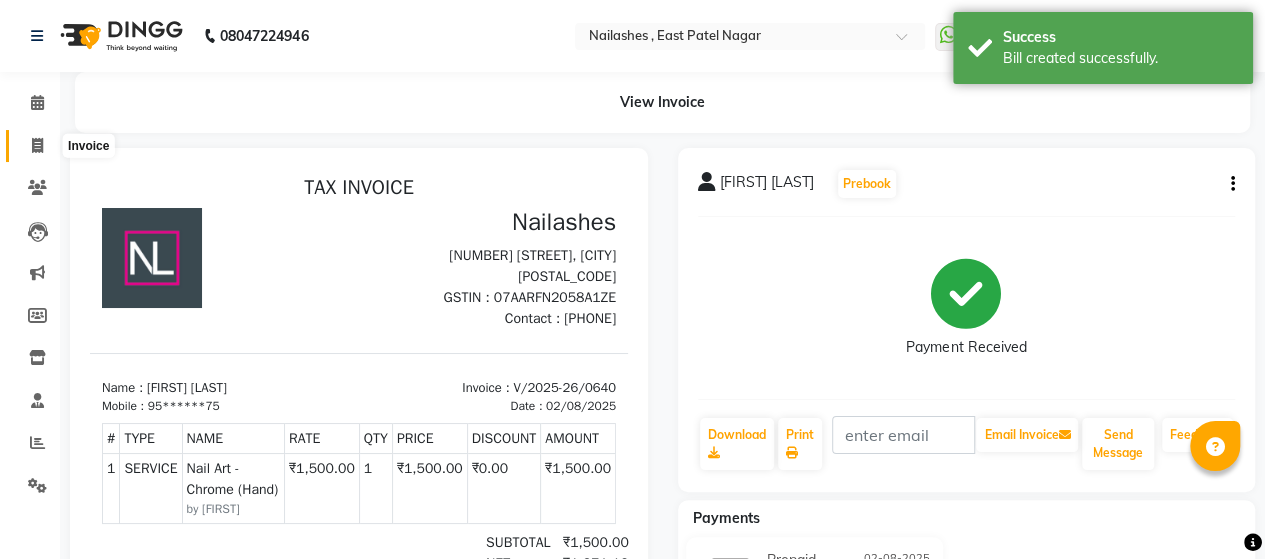click 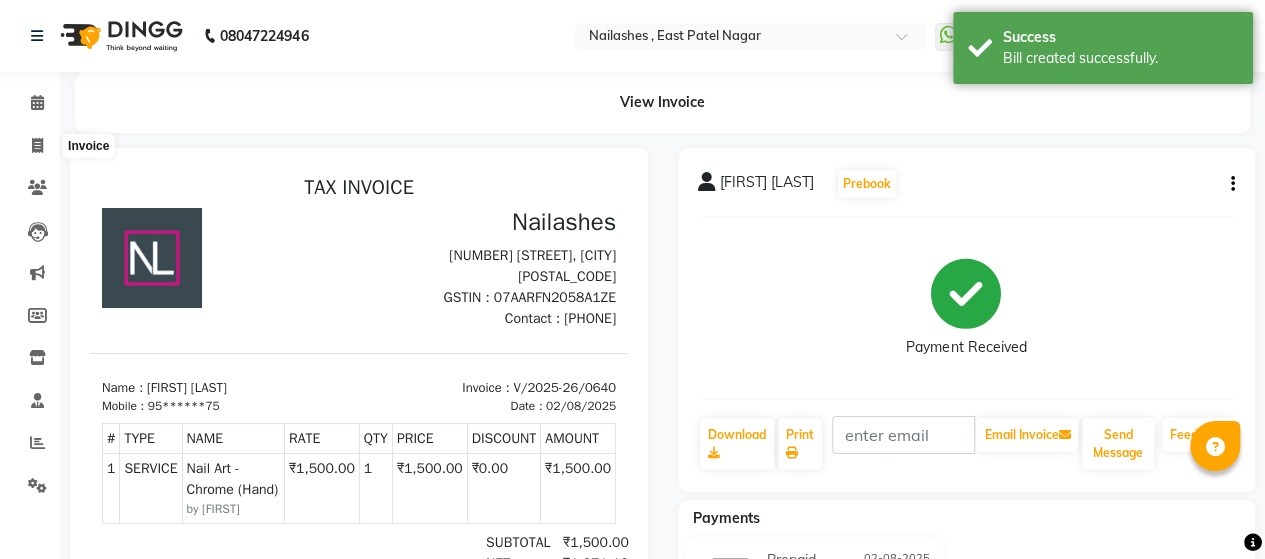 select on "3836" 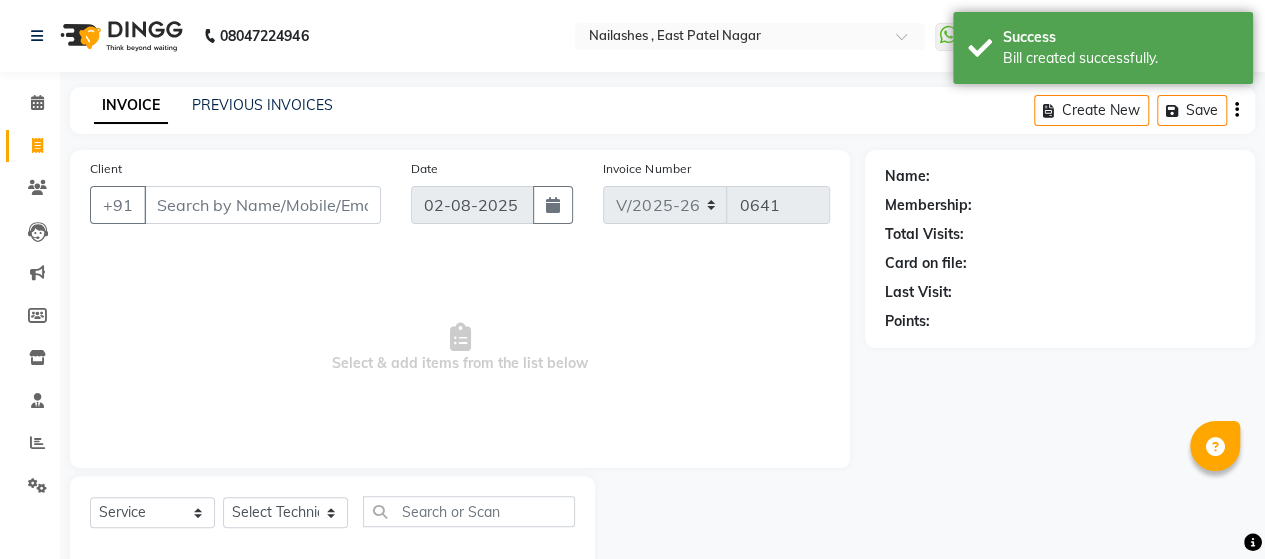 scroll, scrollTop: 41, scrollLeft: 0, axis: vertical 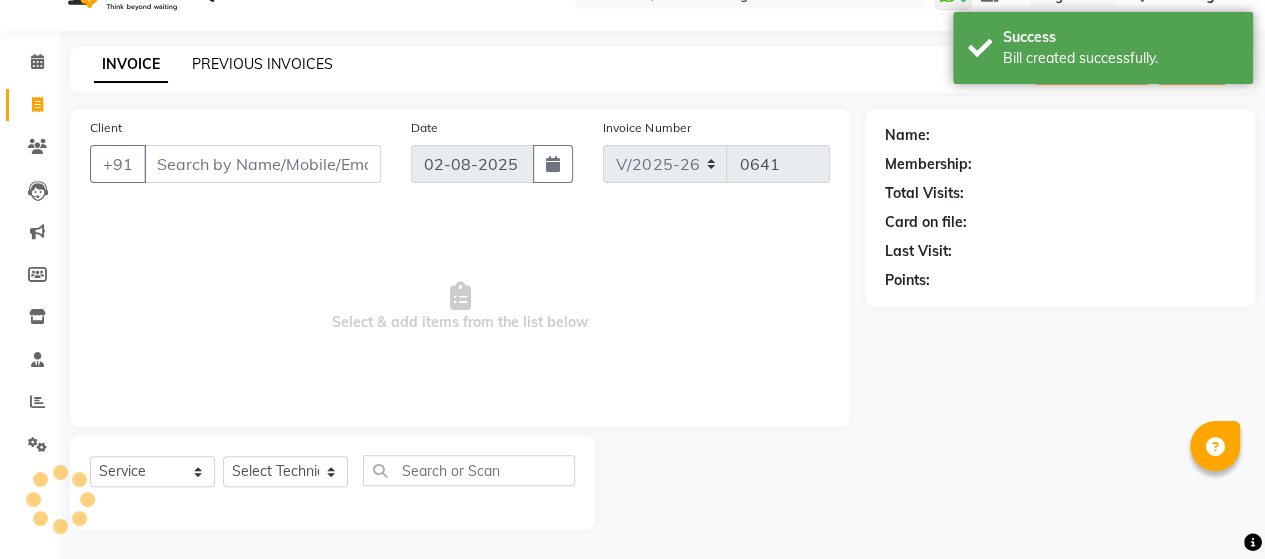 click on "PREVIOUS INVOICES" 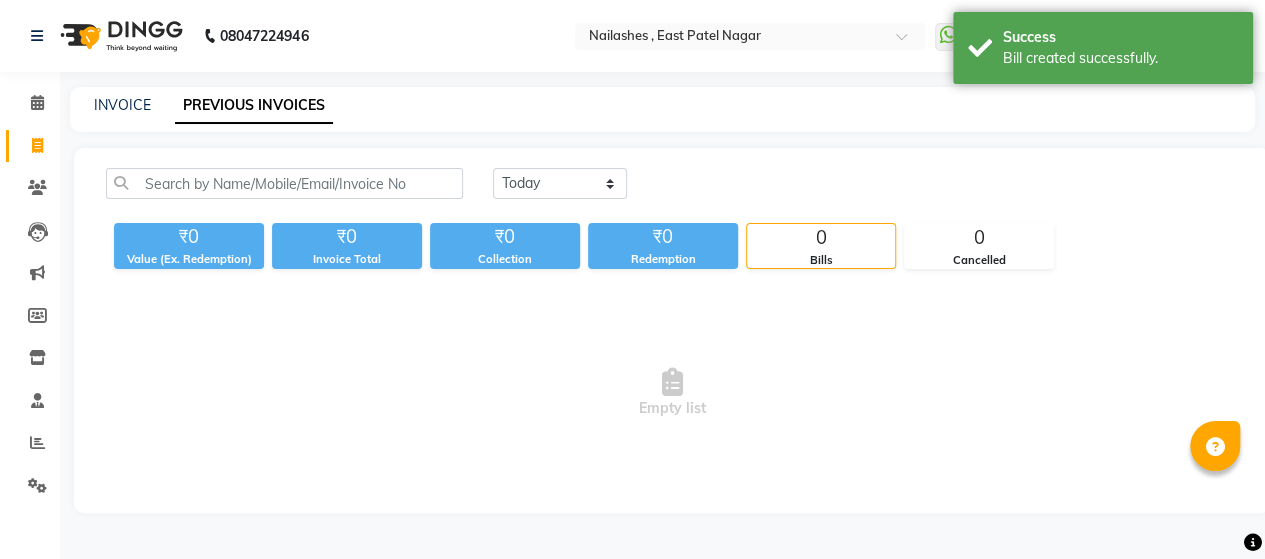 scroll, scrollTop: 0, scrollLeft: 0, axis: both 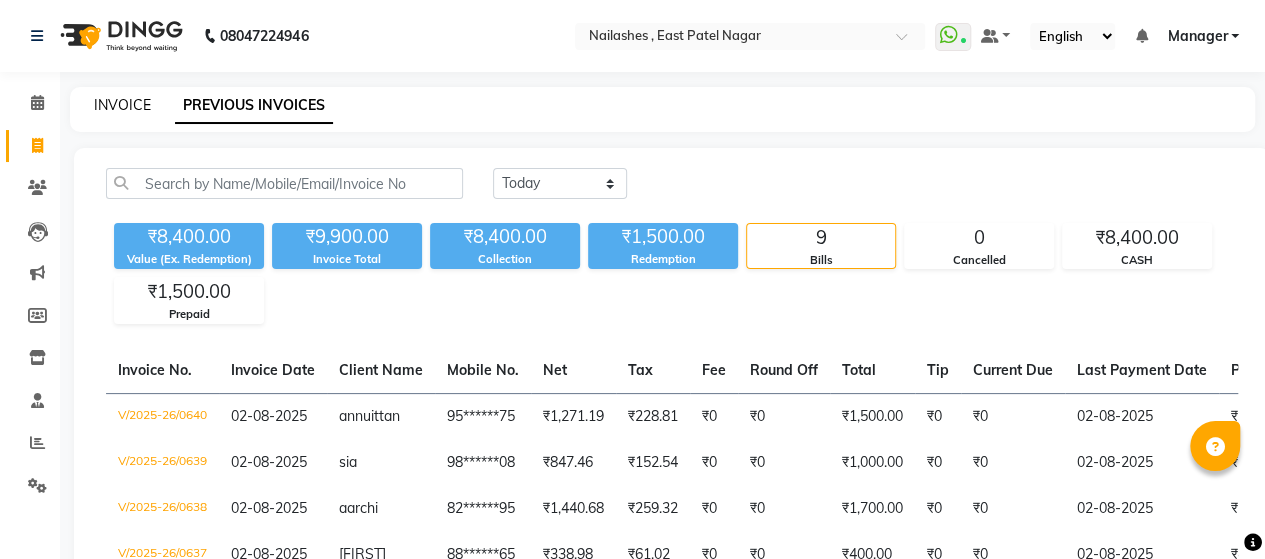 click on "INVOICE" 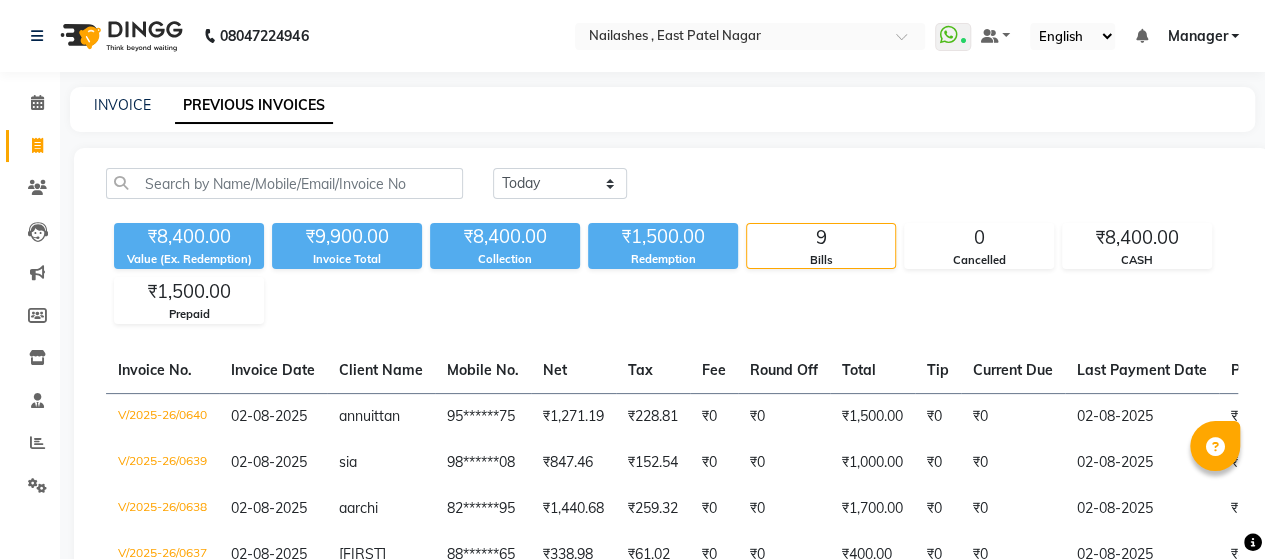 click on "INVOICE" 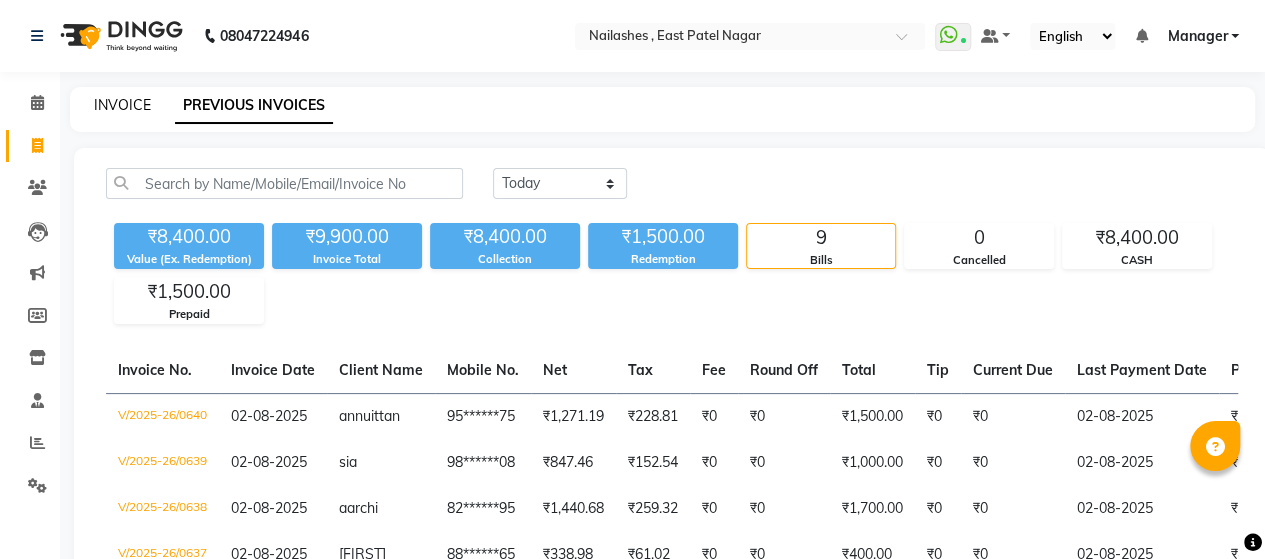 click on "INVOICE" 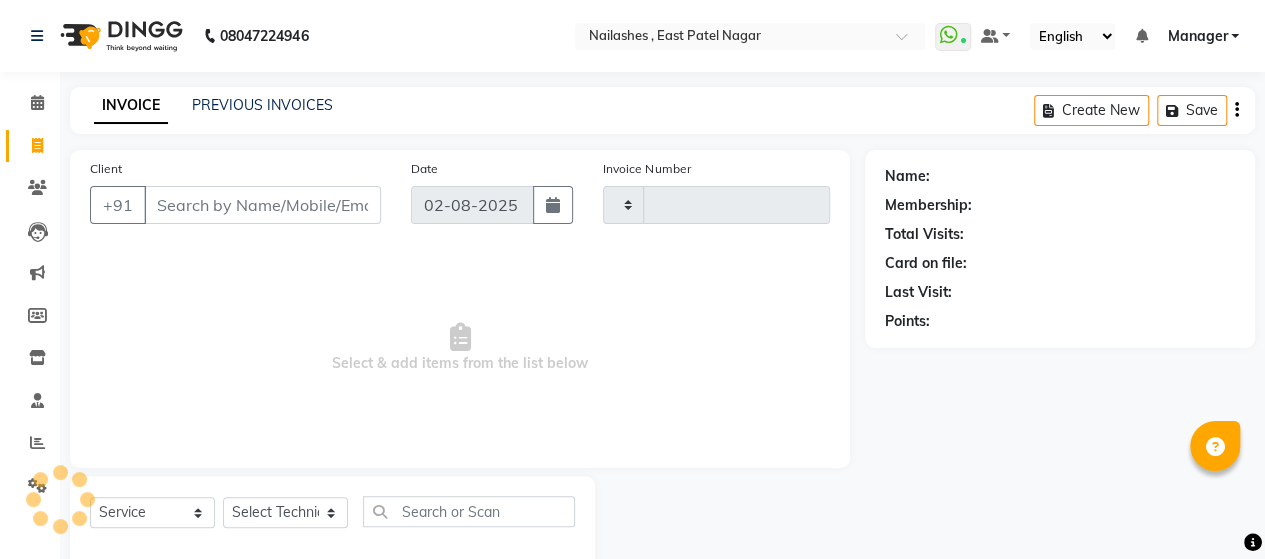 scroll, scrollTop: 41, scrollLeft: 0, axis: vertical 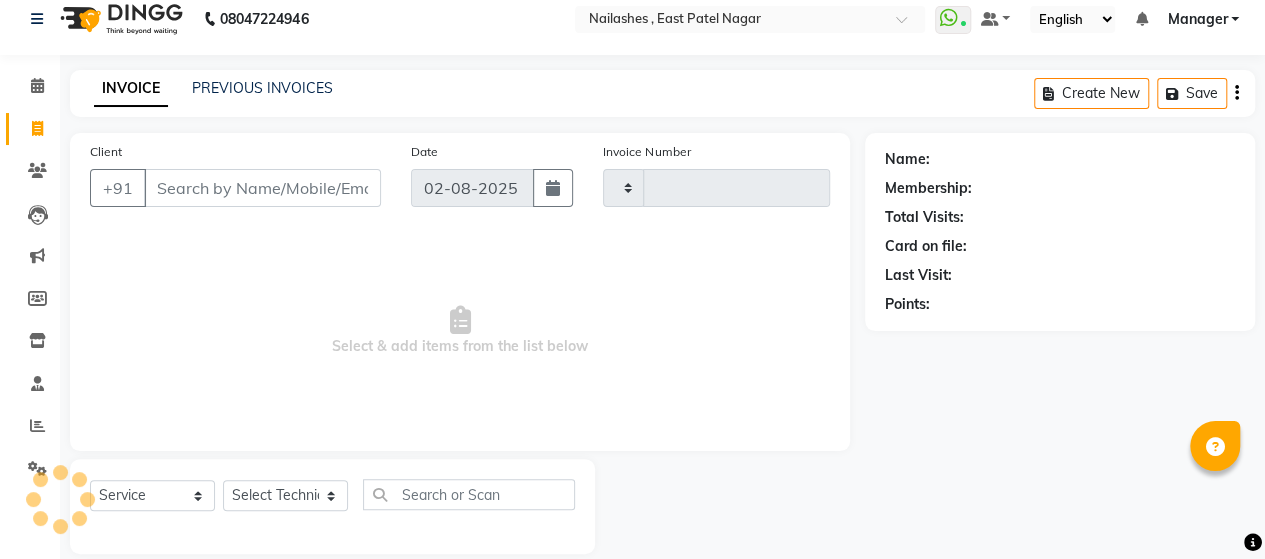 type on "0641" 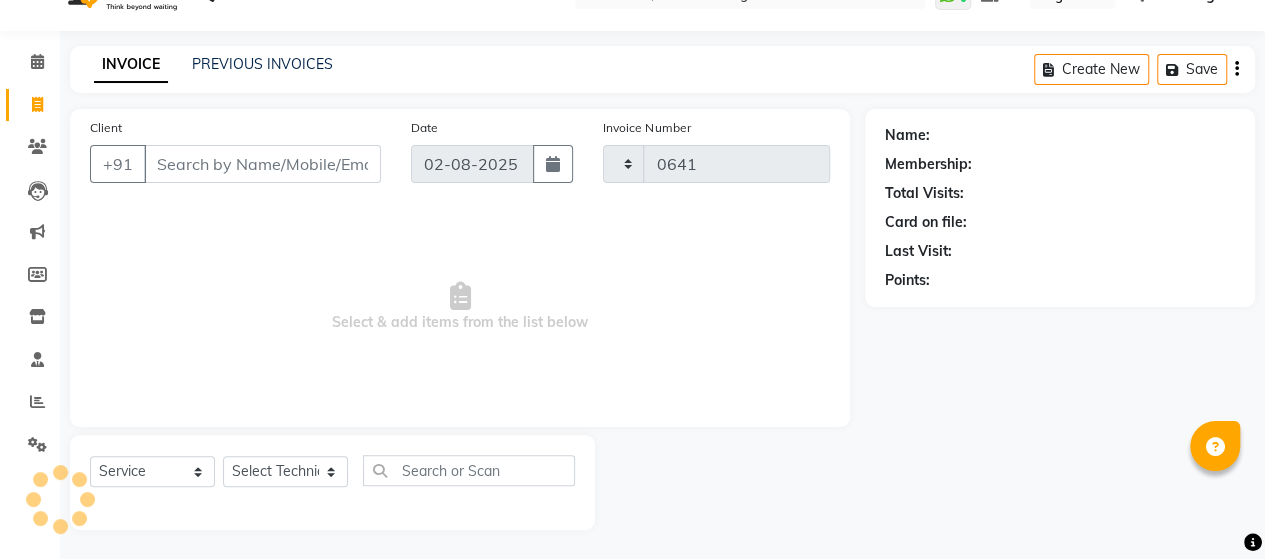 select on "3836" 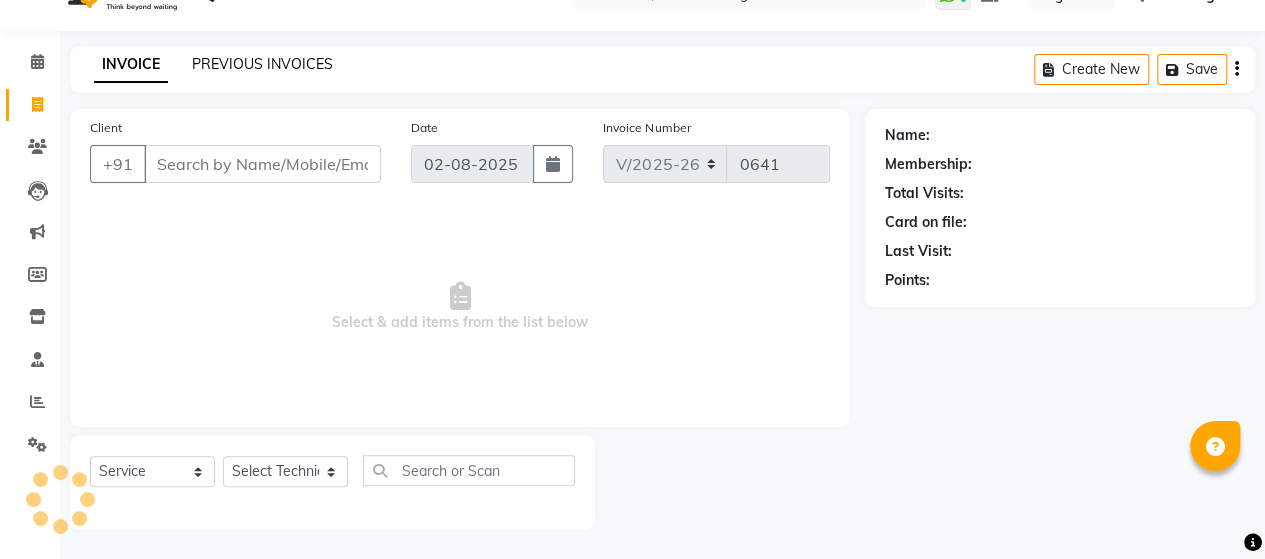 click on "INVOICE PREVIOUS INVOICES" 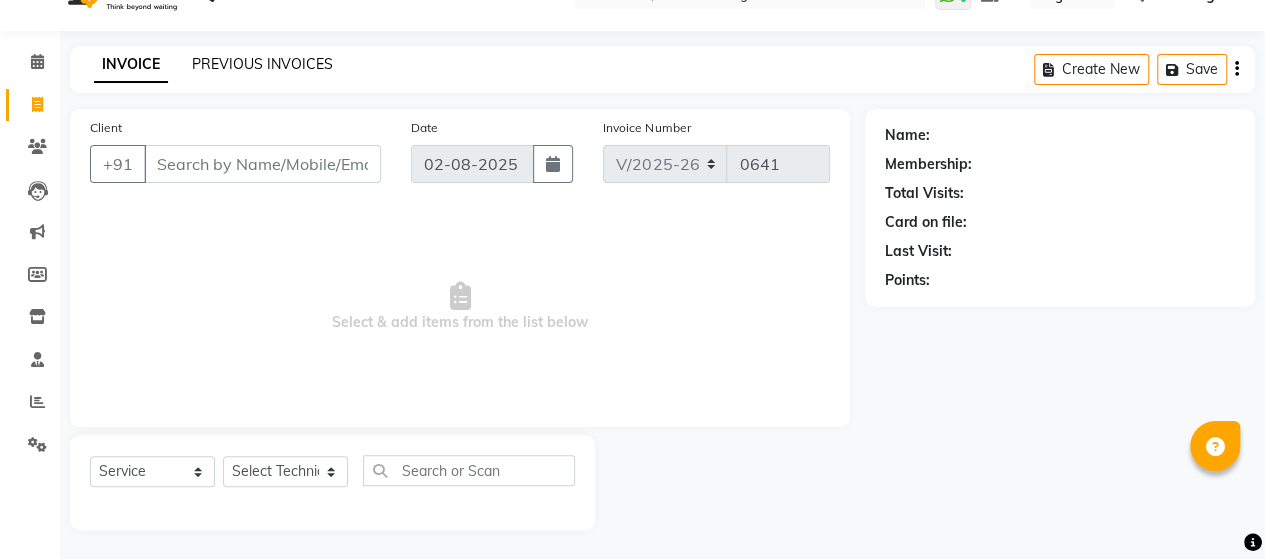click on "PREVIOUS INVOICES" 